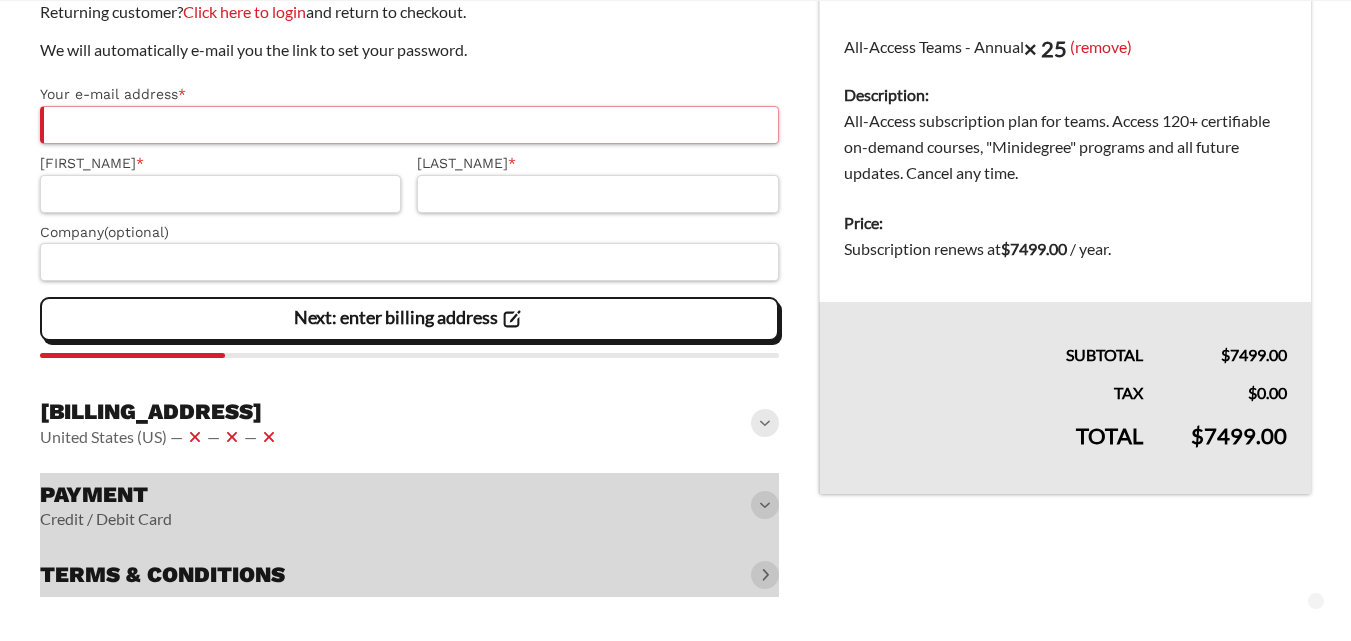 scroll, scrollTop: 333, scrollLeft: 0, axis: vertical 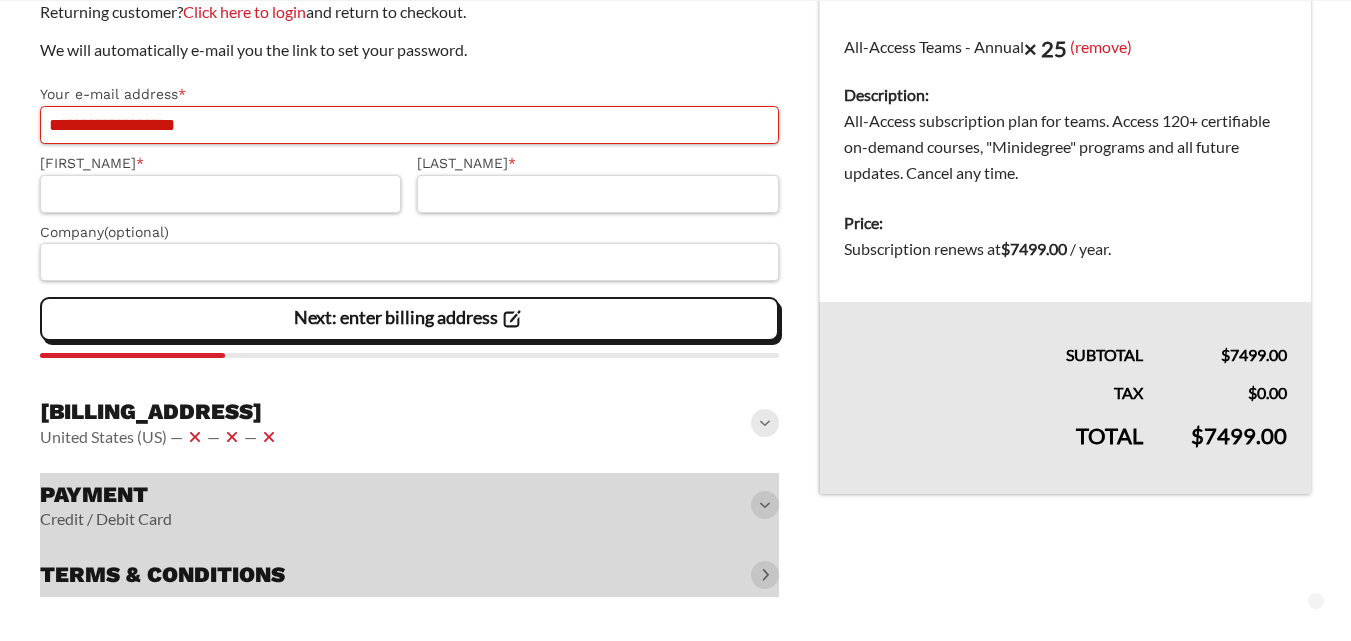 drag, startPoint x: 262, startPoint y: 135, endPoint x: 153, endPoint y: 220, distance: 138.22446 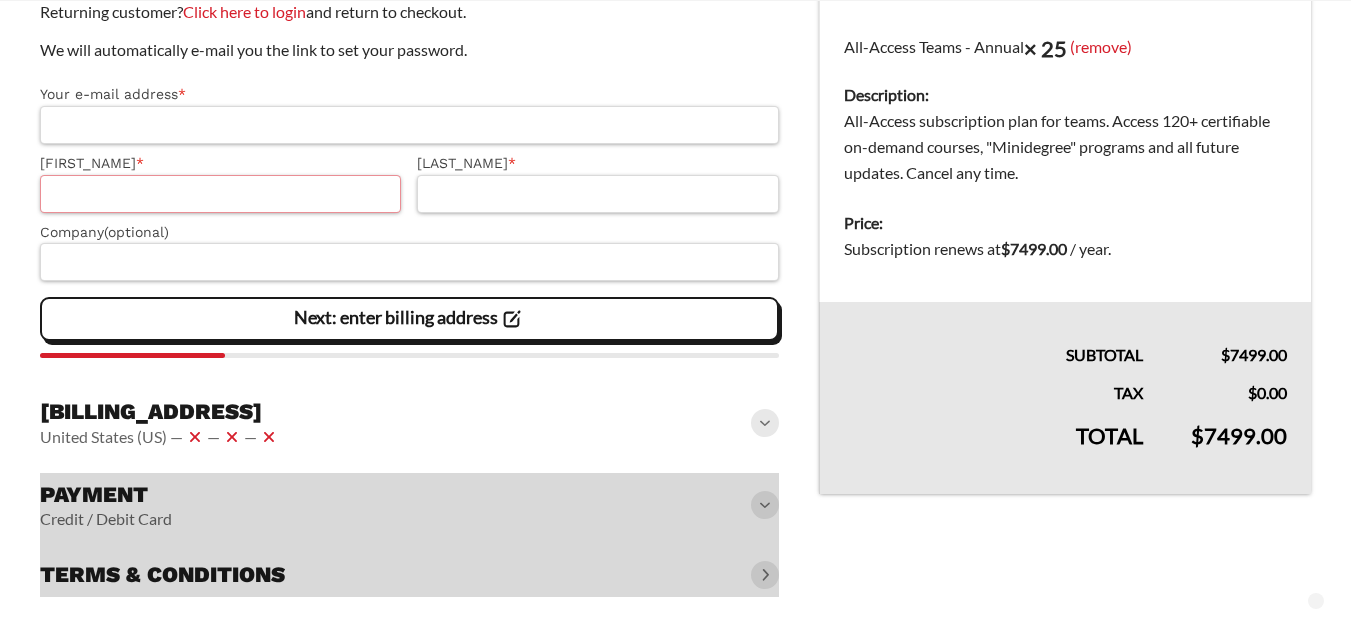 click on "[FIRST_NAME] *" at bounding box center (220, 194) 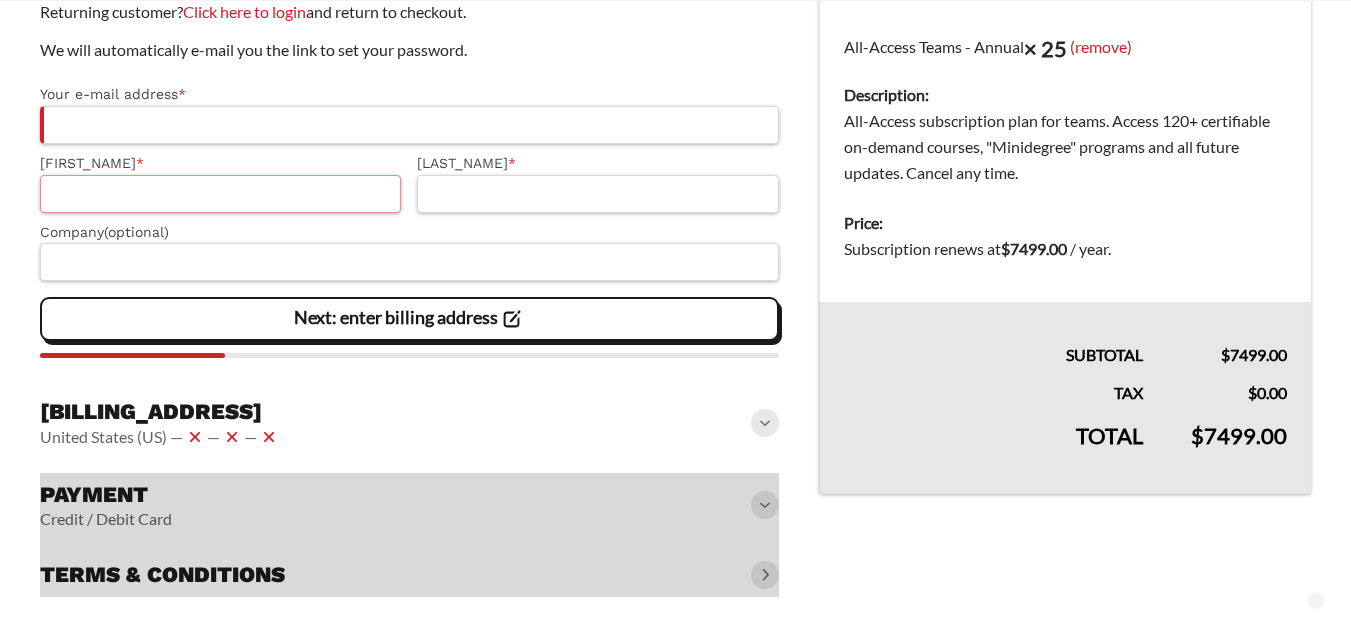 paste on "**********" 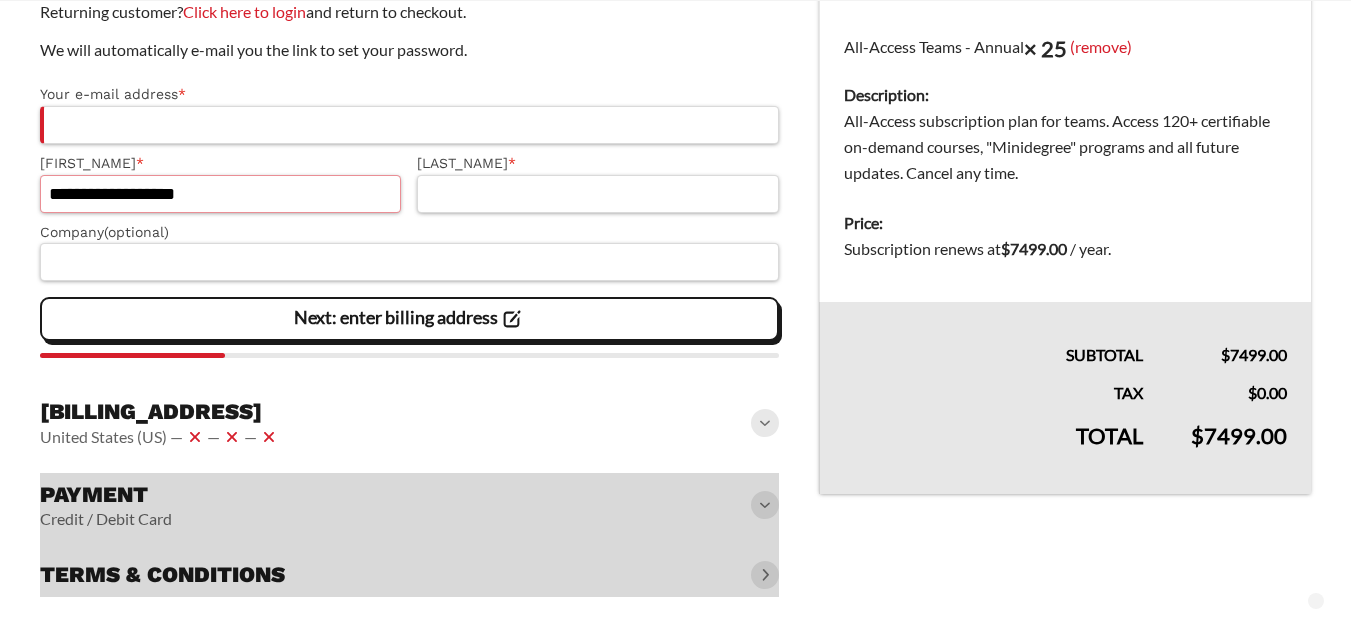 type on "**********" 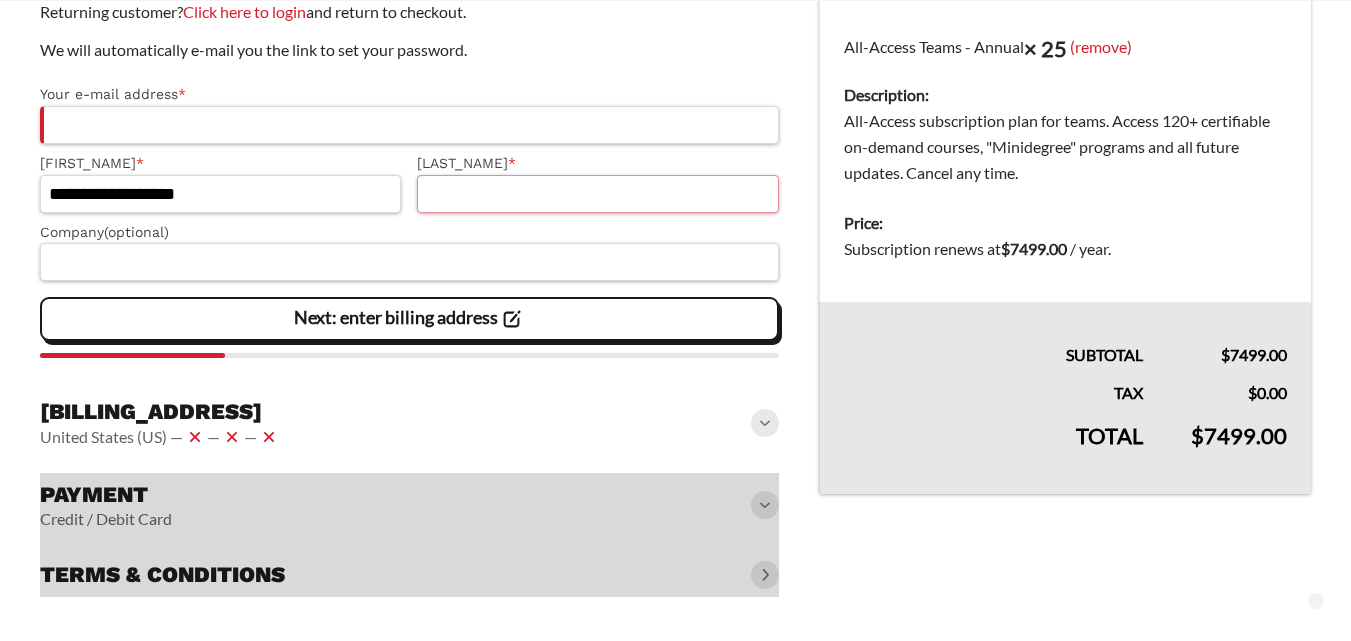 click on "[LAST_NAME] *" at bounding box center [597, 194] 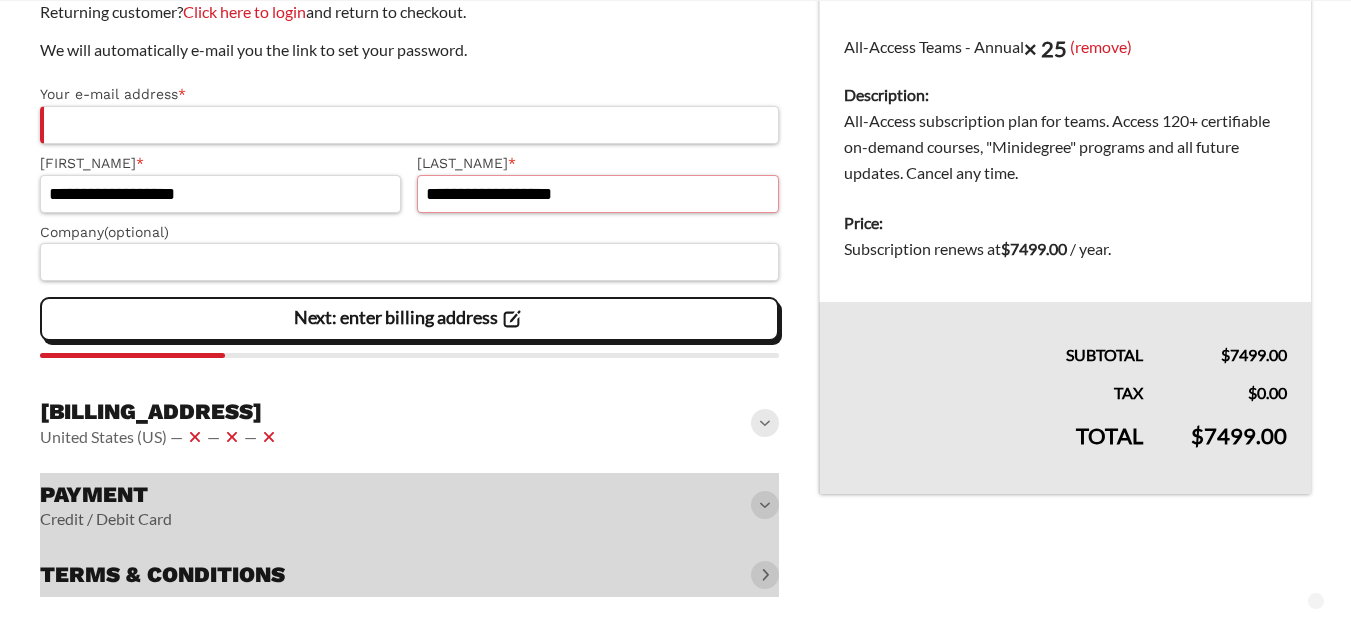 drag, startPoint x: 513, startPoint y: 205, endPoint x: 355, endPoint y: 186, distance: 159.1383 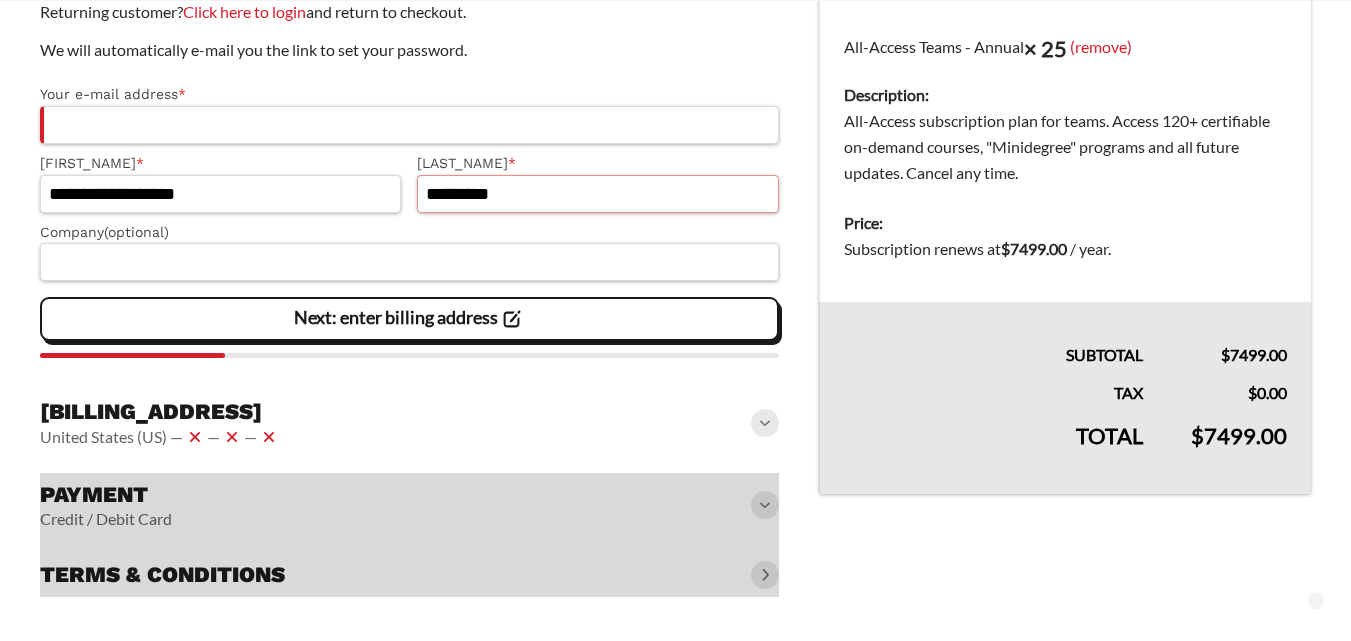 type on "*******" 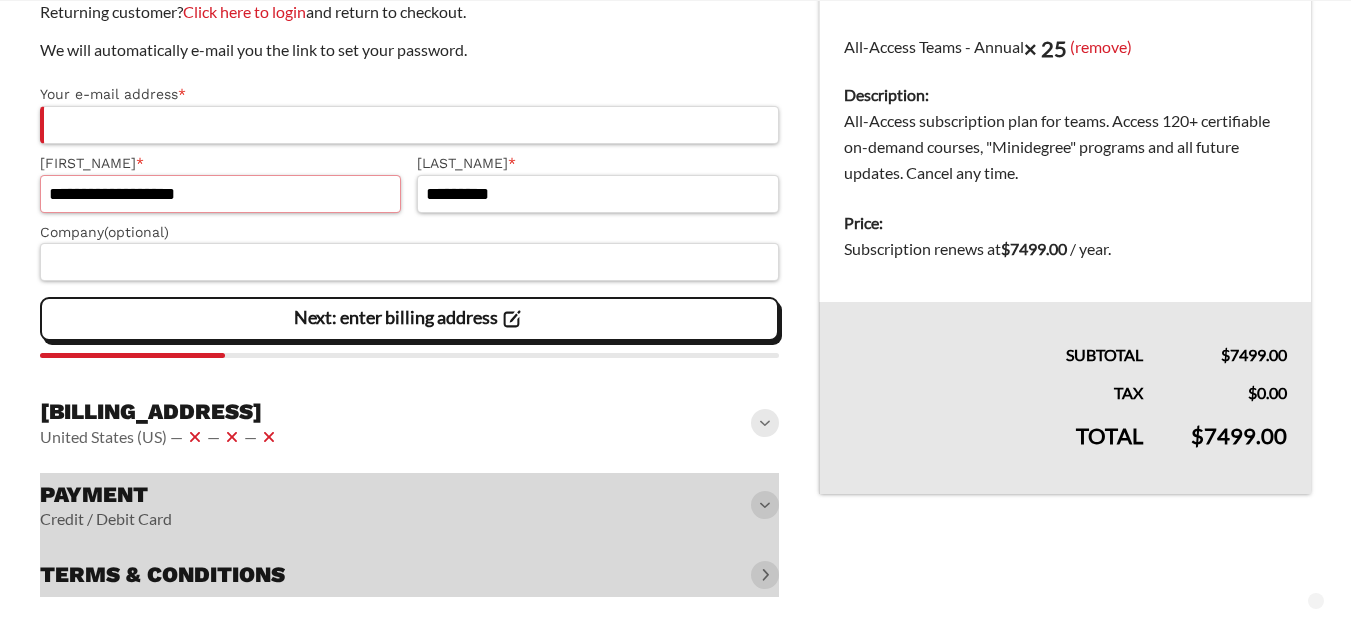 drag, startPoint x: 181, startPoint y: 185, endPoint x: 118, endPoint y: 203, distance: 65.52099 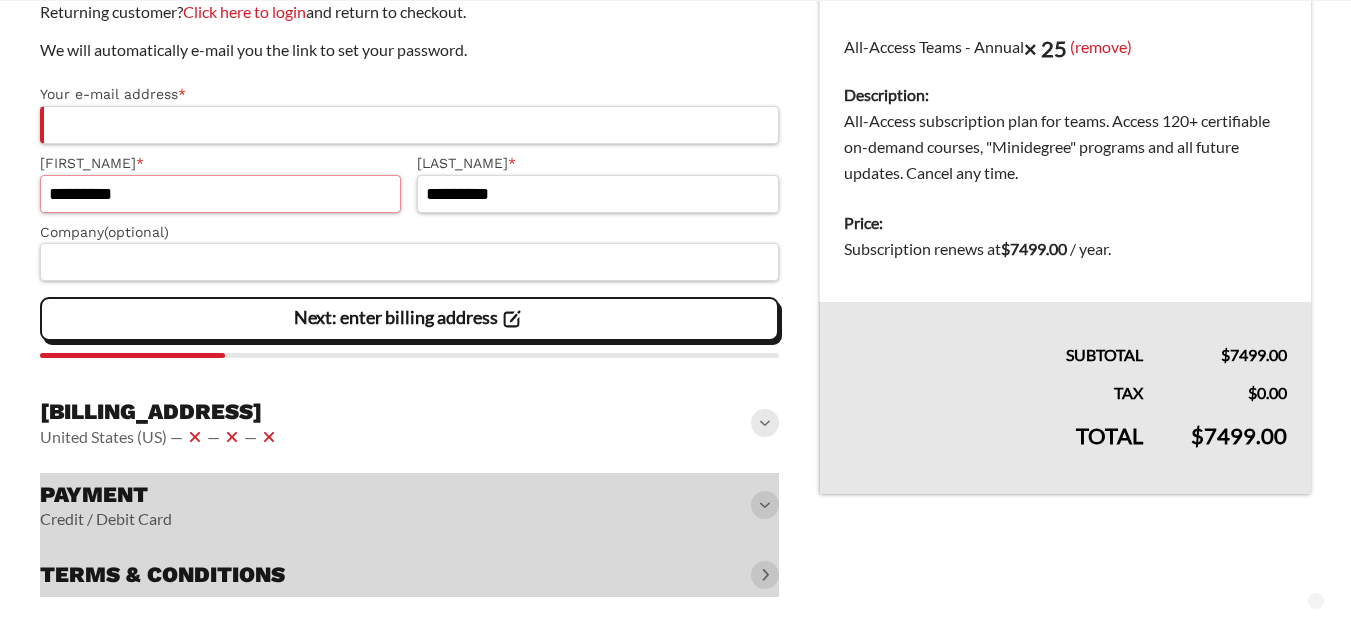 type on "*******" 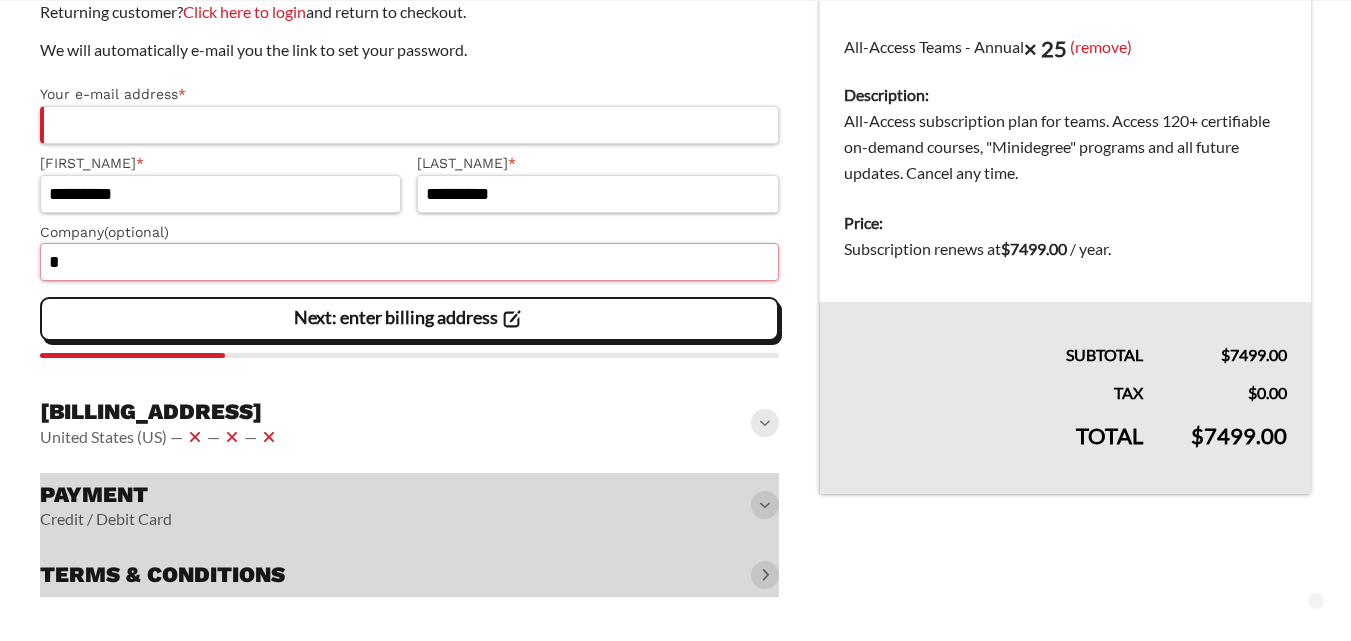 click on "*" at bounding box center [409, 262] 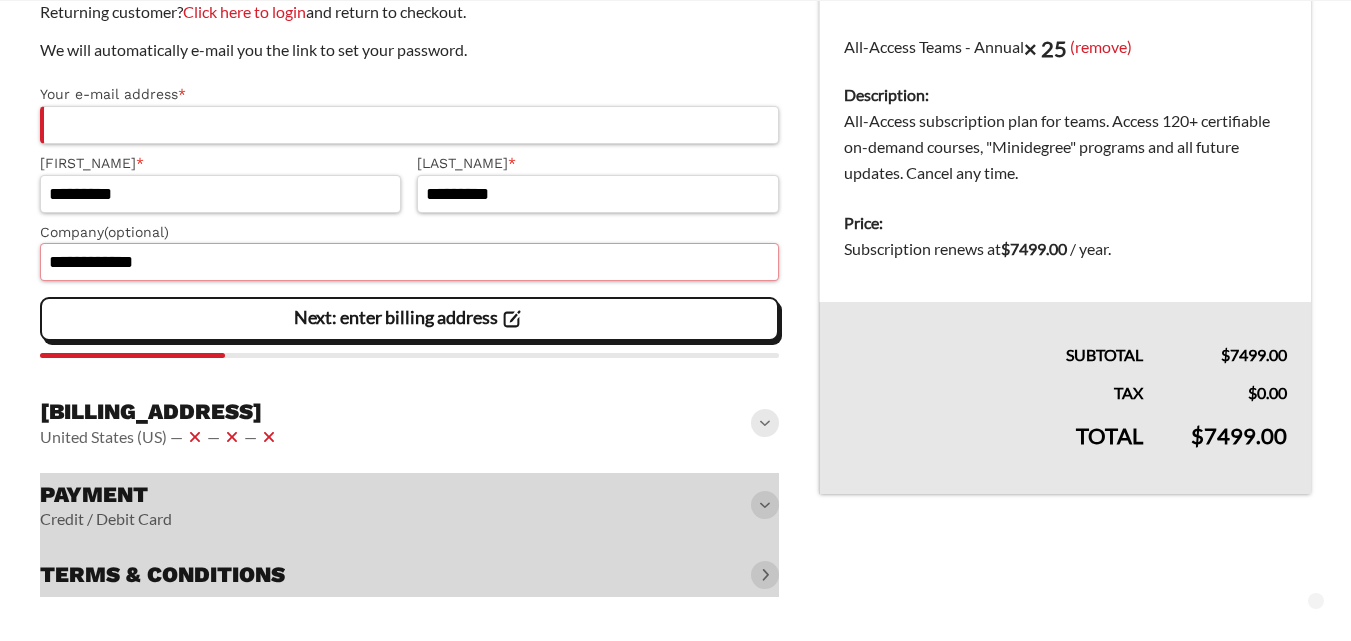 type on "**********" 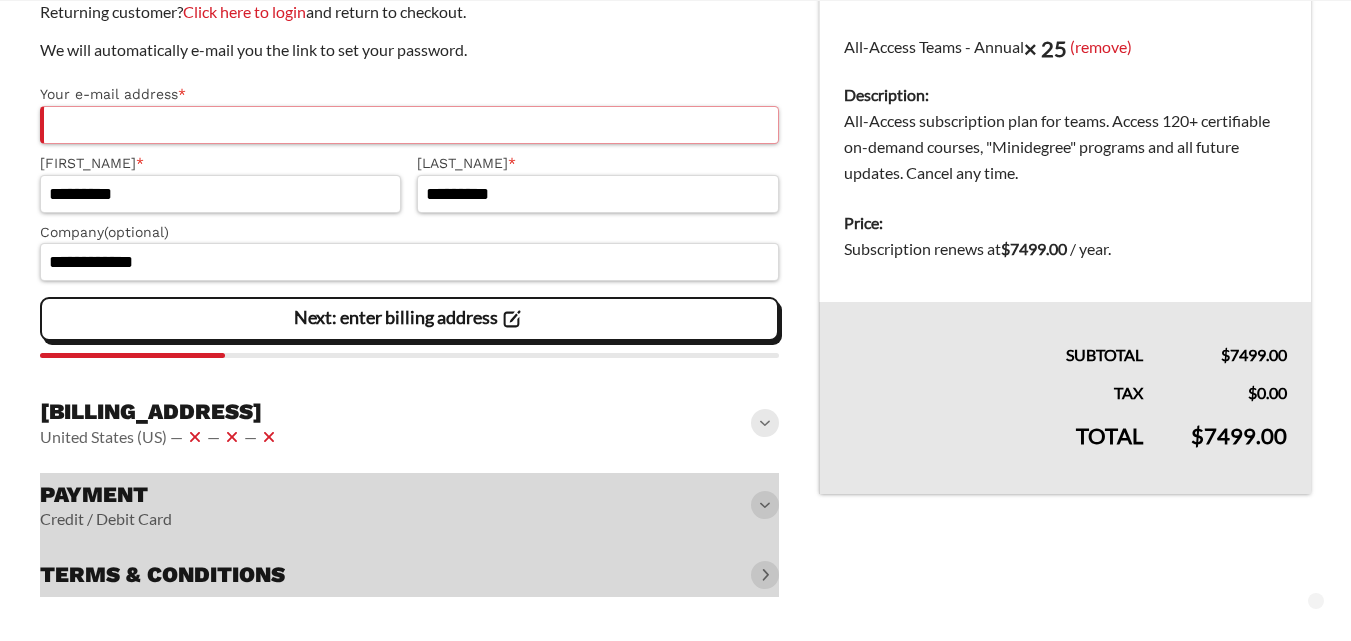 click on "Your e-mail address *" at bounding box center (409, 125) 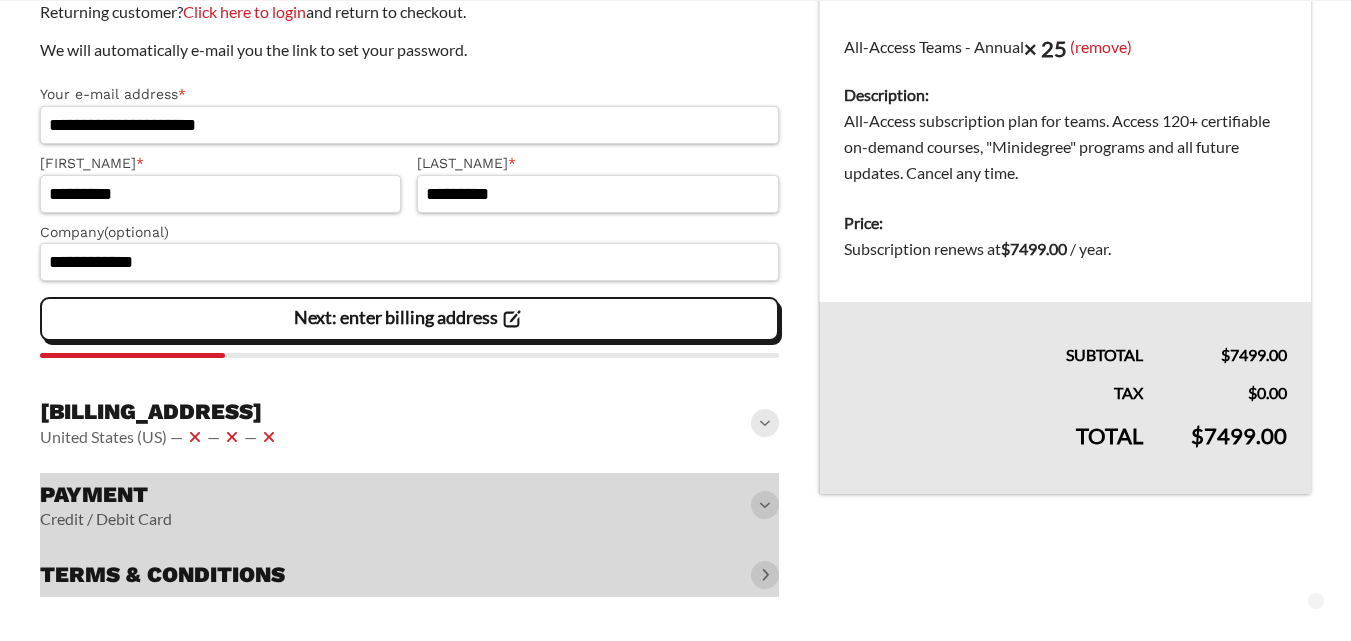 click on "Next: enter billing address" 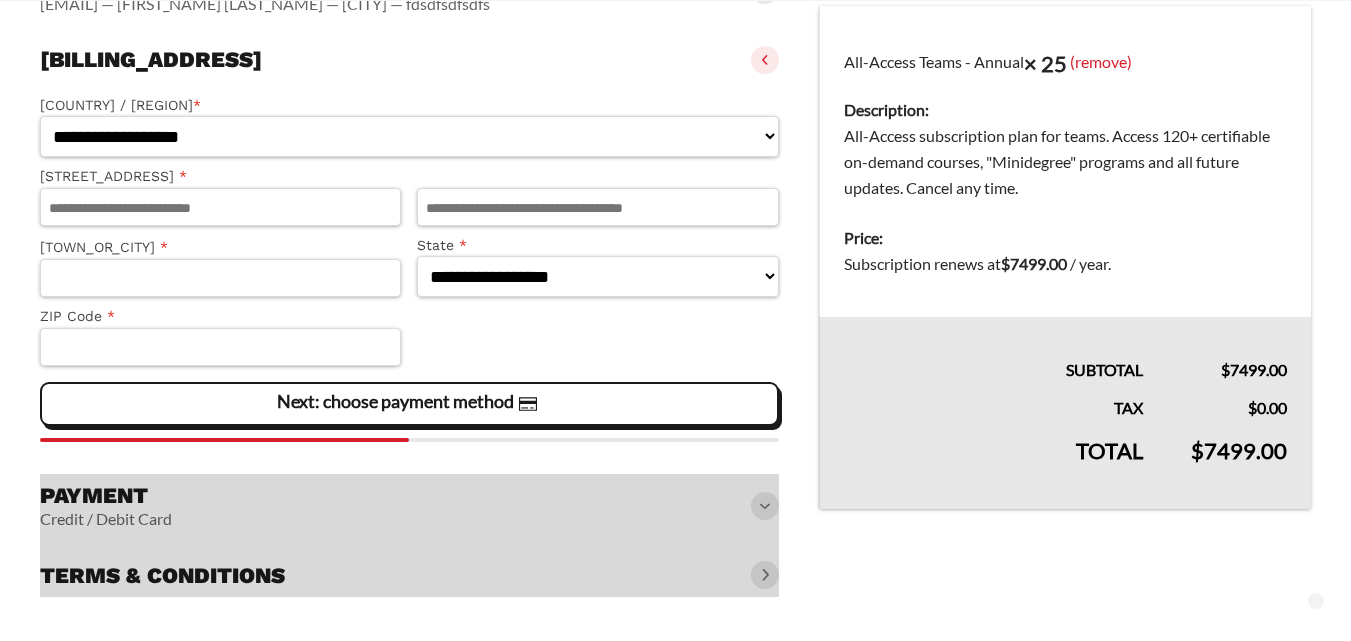 scroll, scrollTop: 317, scrollLeft: 0, axis: vertical 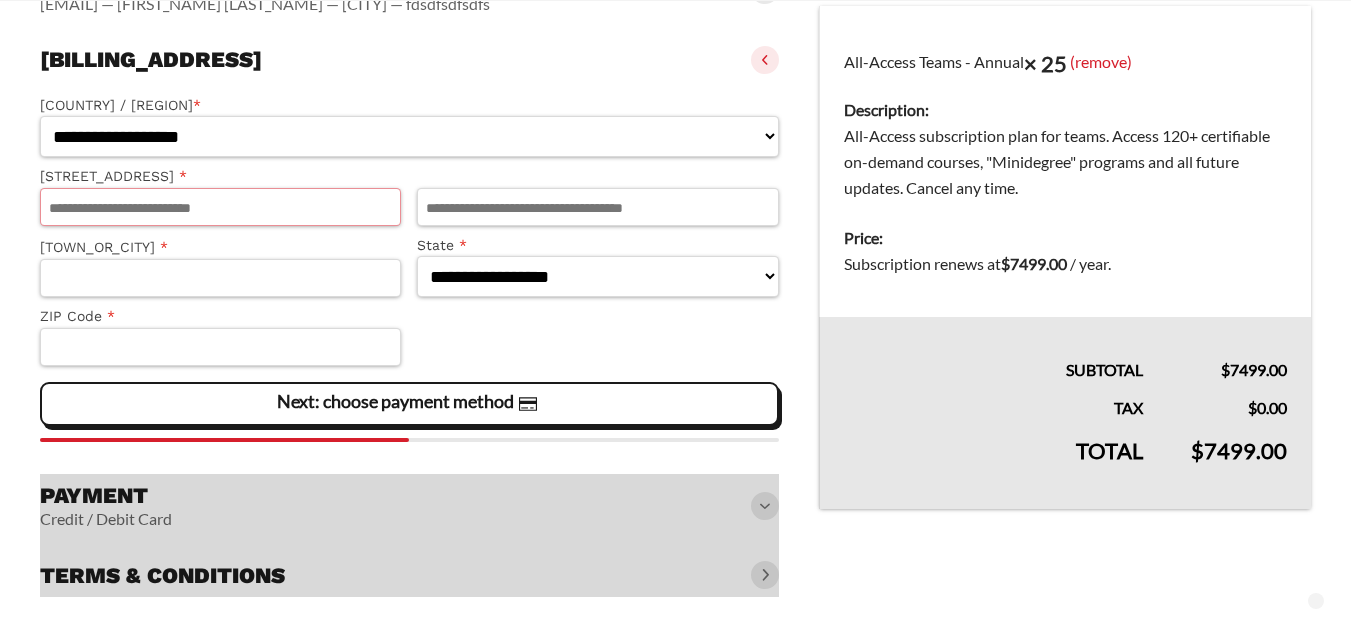 click on "[STREET_ADDRESS] *" at bounding box center (220, 207) 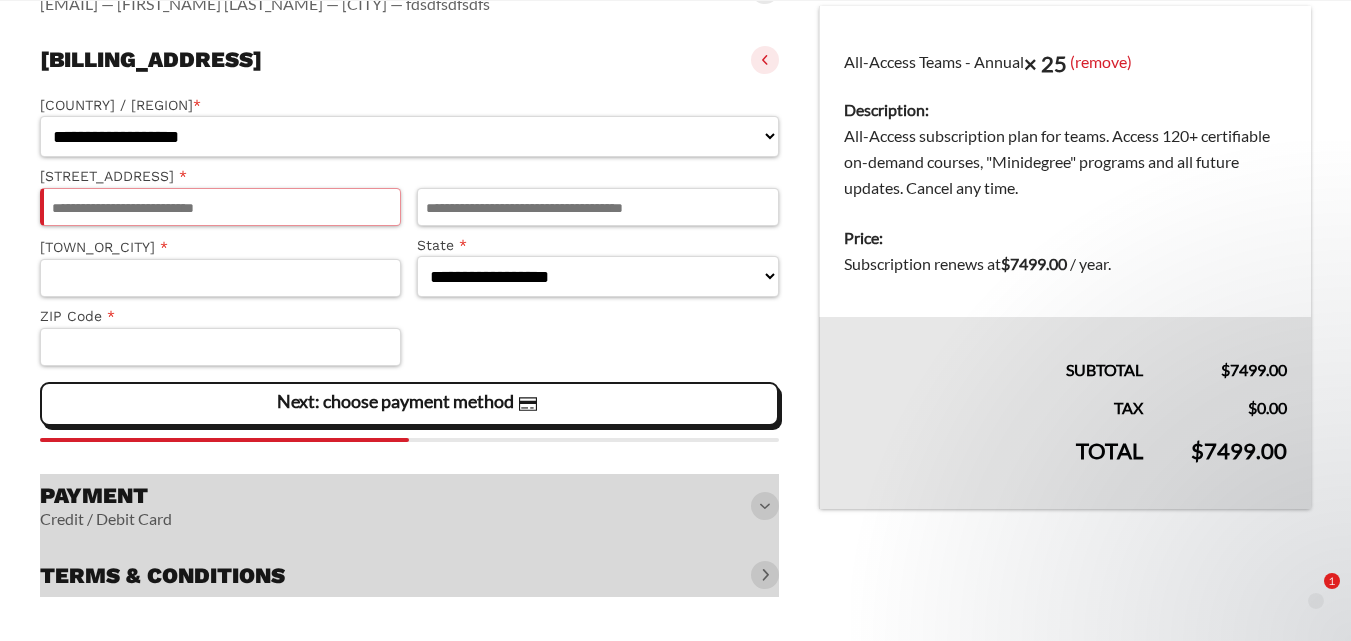 paste on "**********" 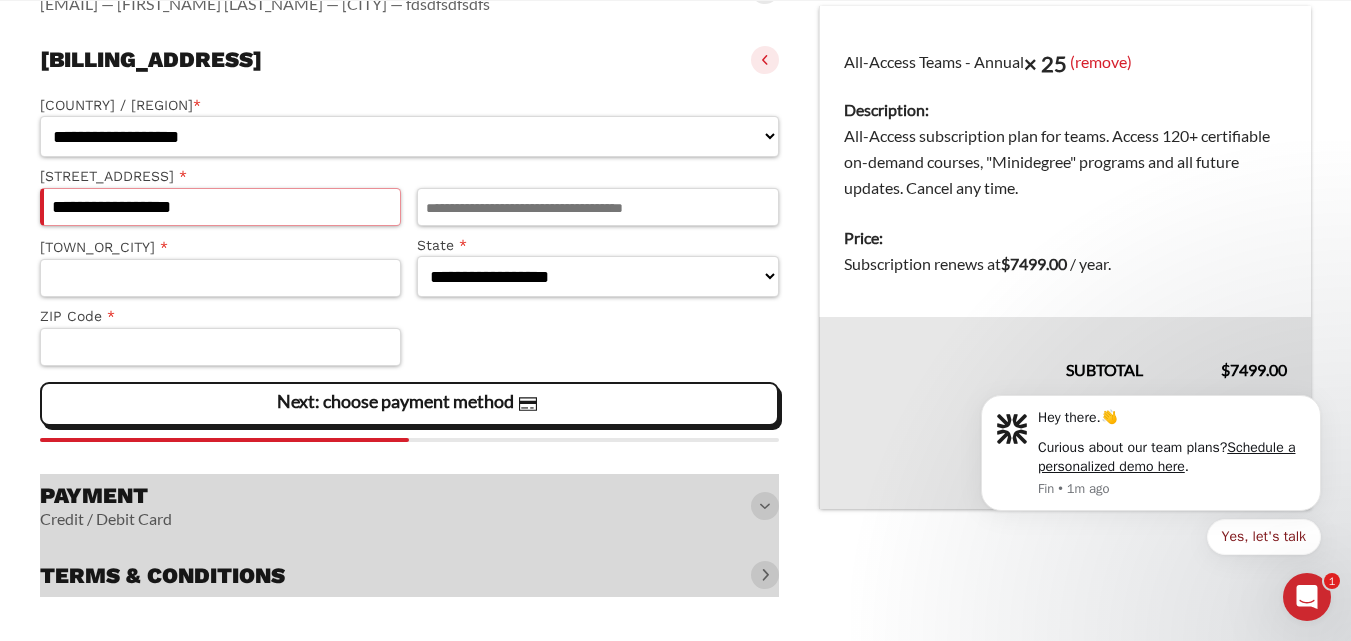 scroll, scrollTop: 0, scrollLeft: 0, axis: both 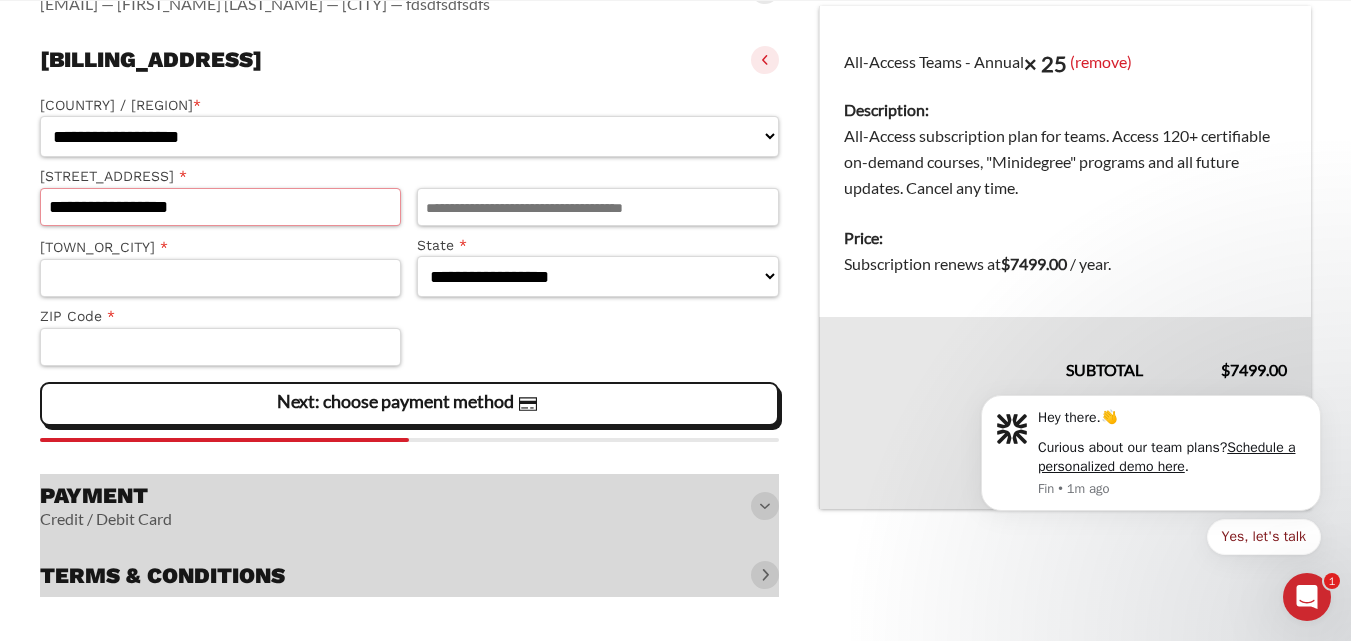 type on "**********" 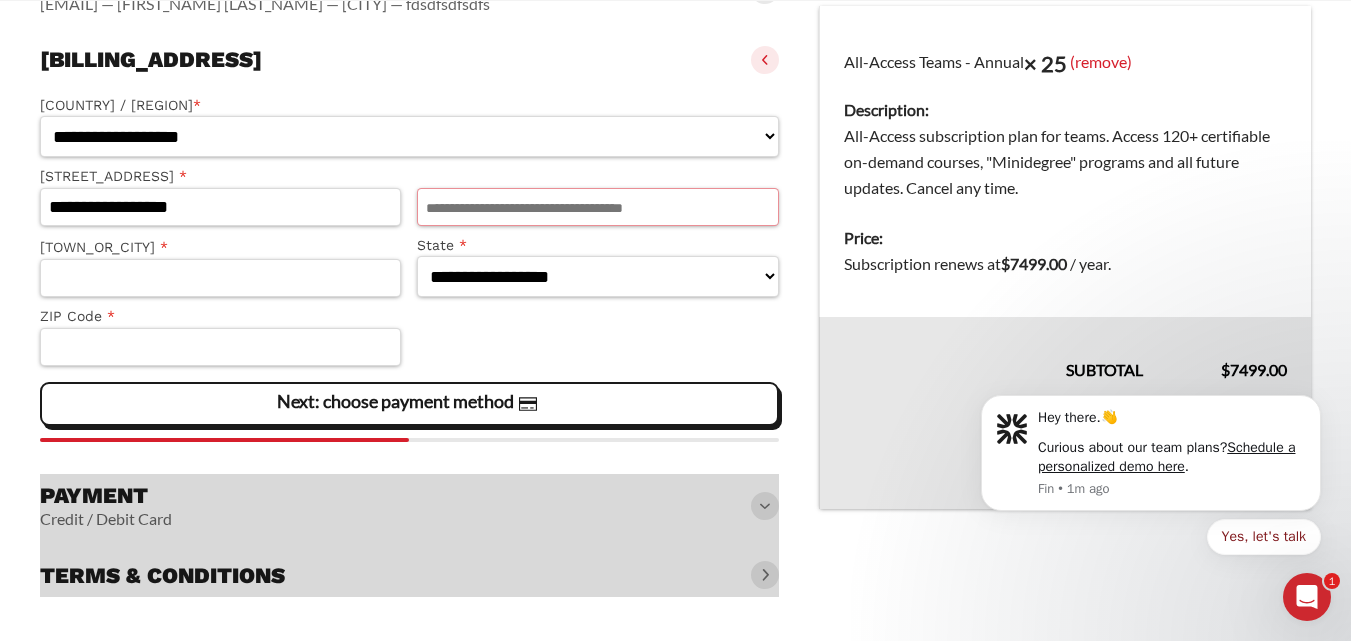 click on "Apartment, suite, unit, etc.   (optional)" at bounding box center [597, 207] 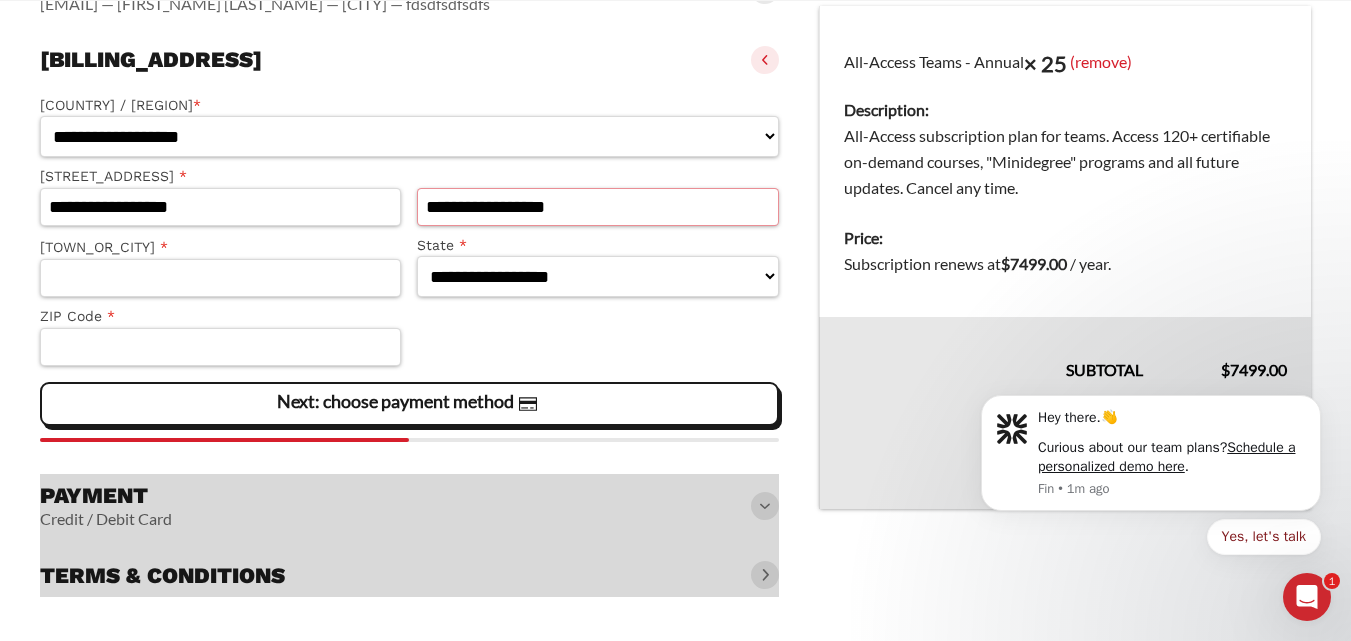 type on "**********" 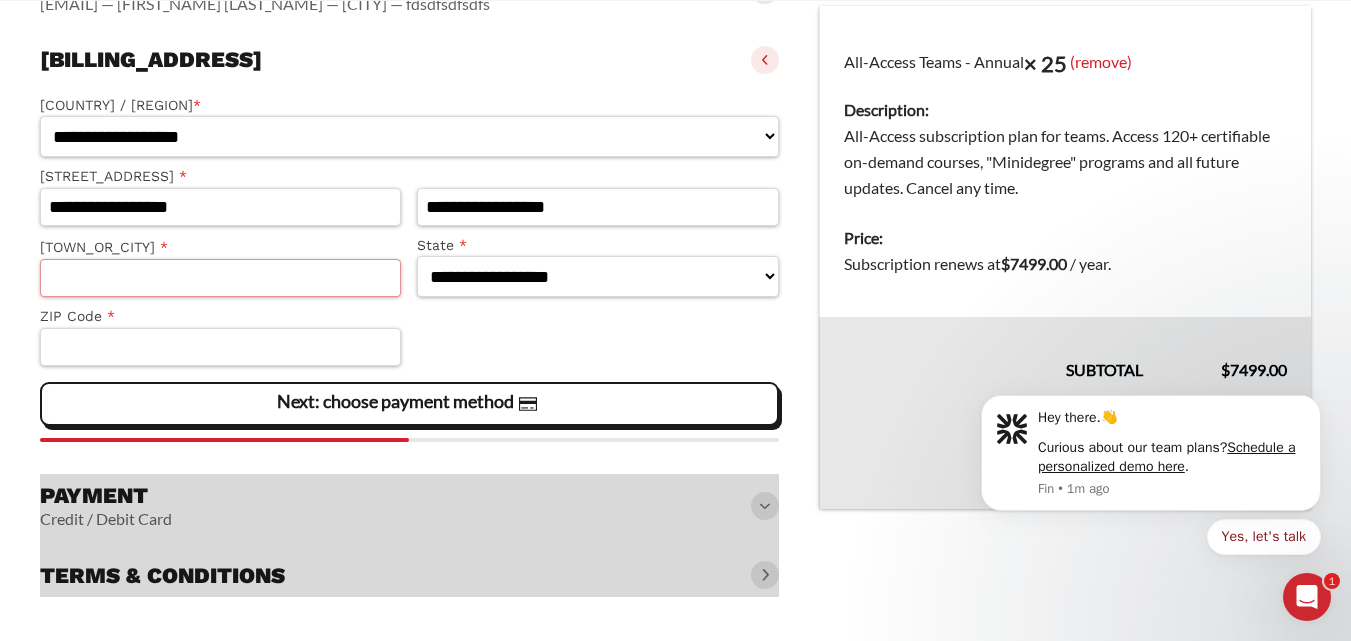click on "[TOWN_OR_CITY] *" at bounding box center (220, 278) 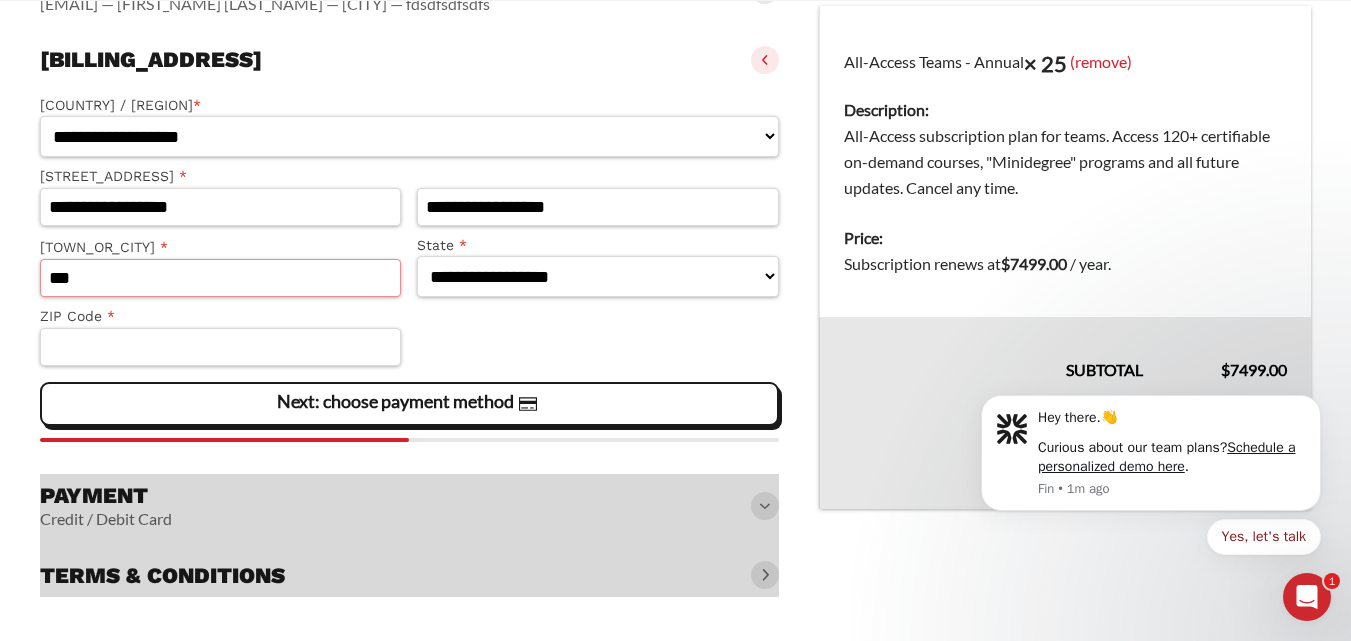 type on "***" 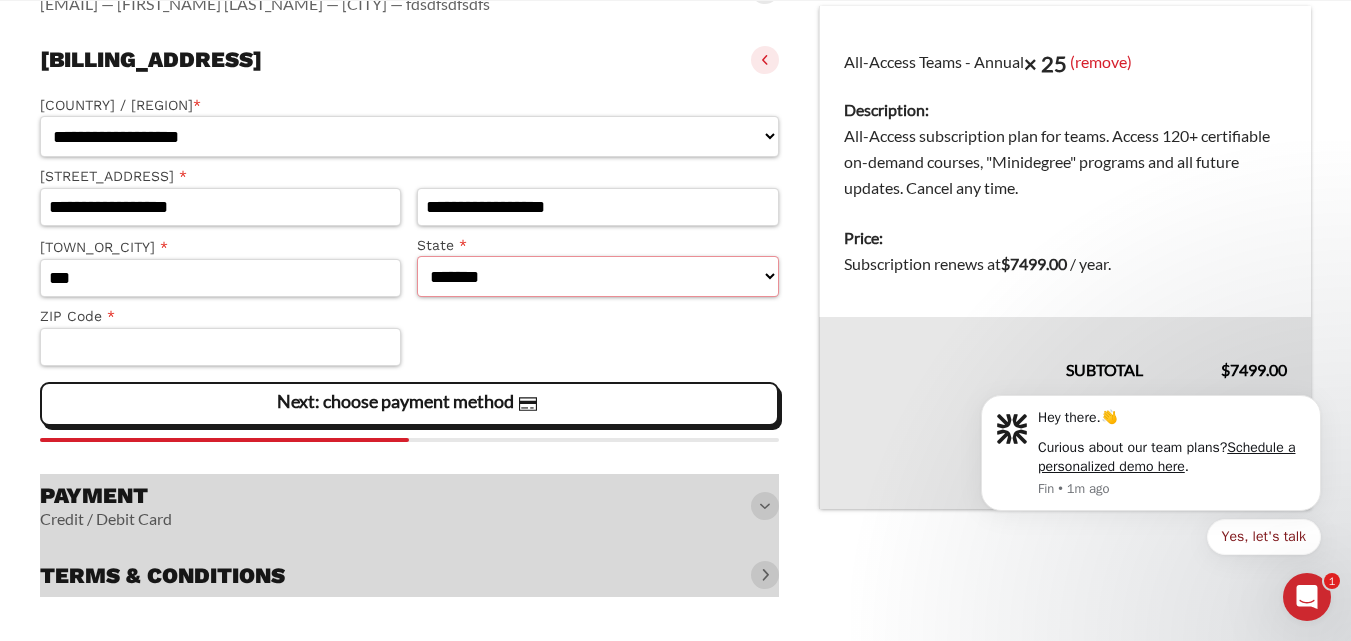 click on "**********" at bounding box center (597, 276) 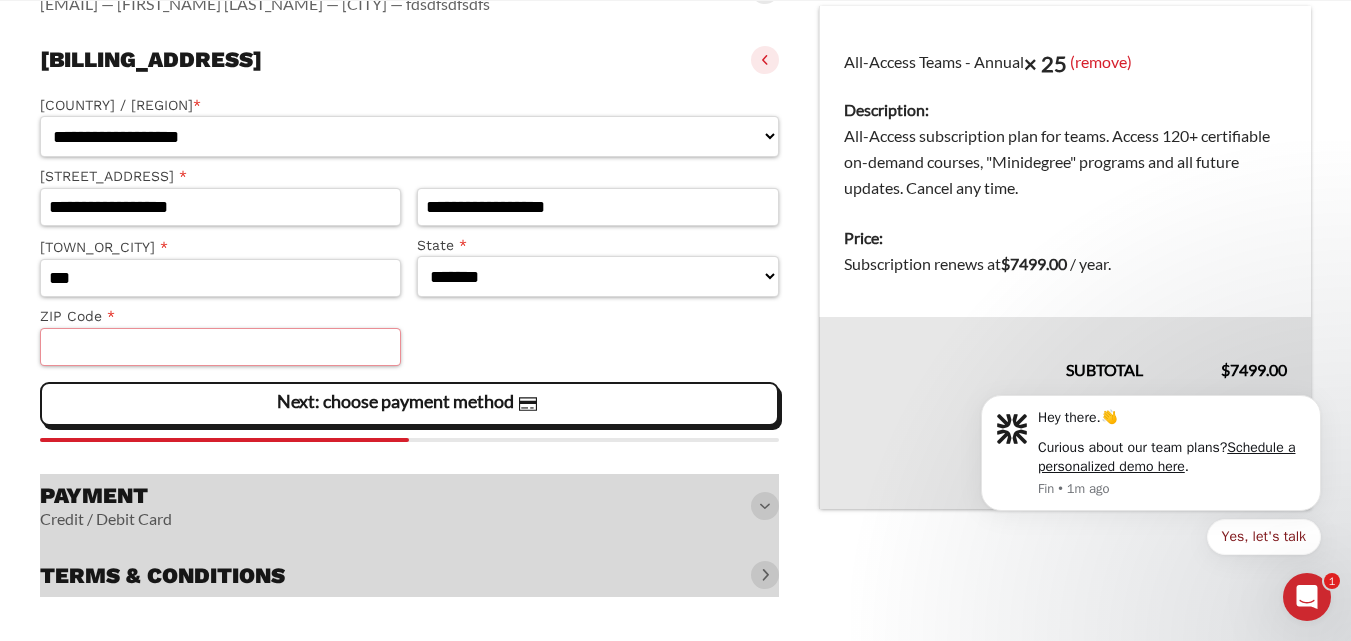 click on "ZIP Code   *" at bounding box center (220, 347) 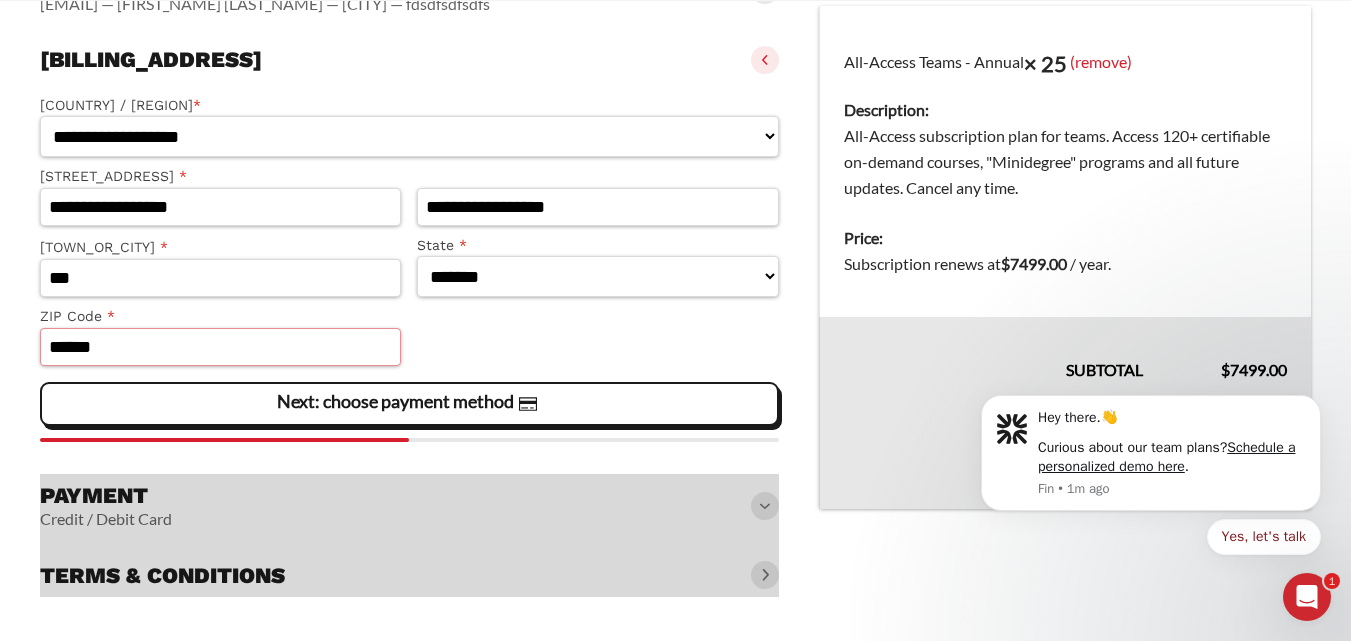 type on "*****" 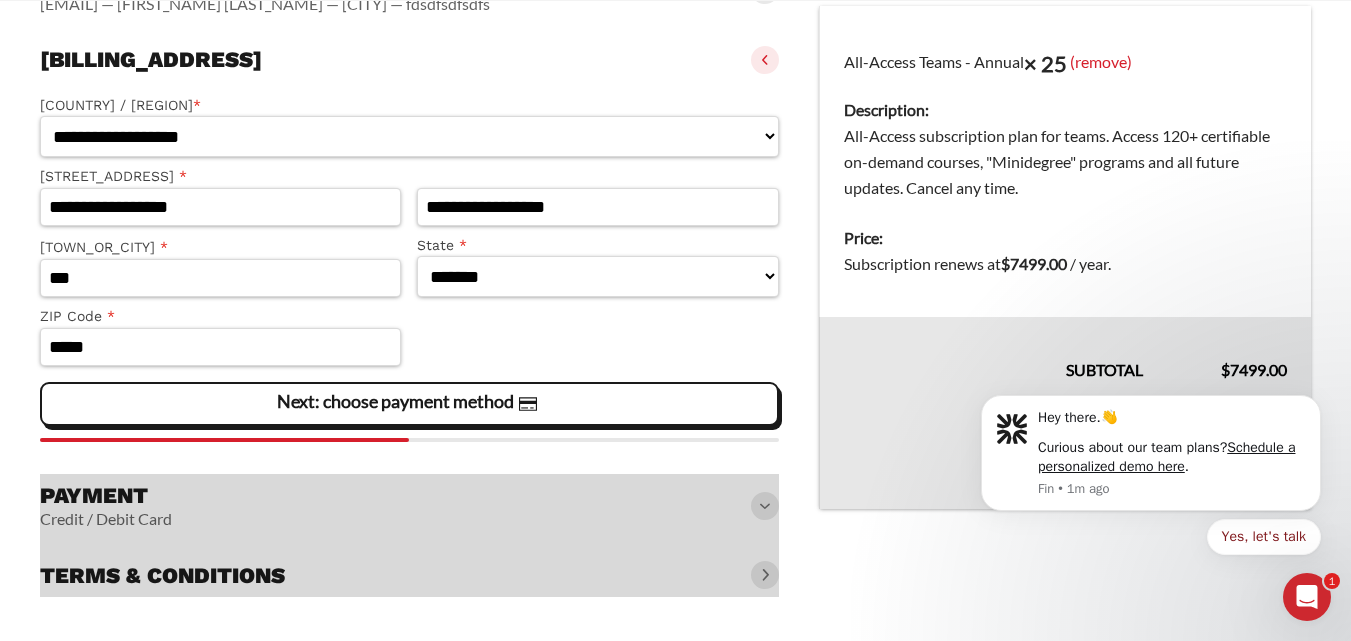 click on "Next: choose payment method" 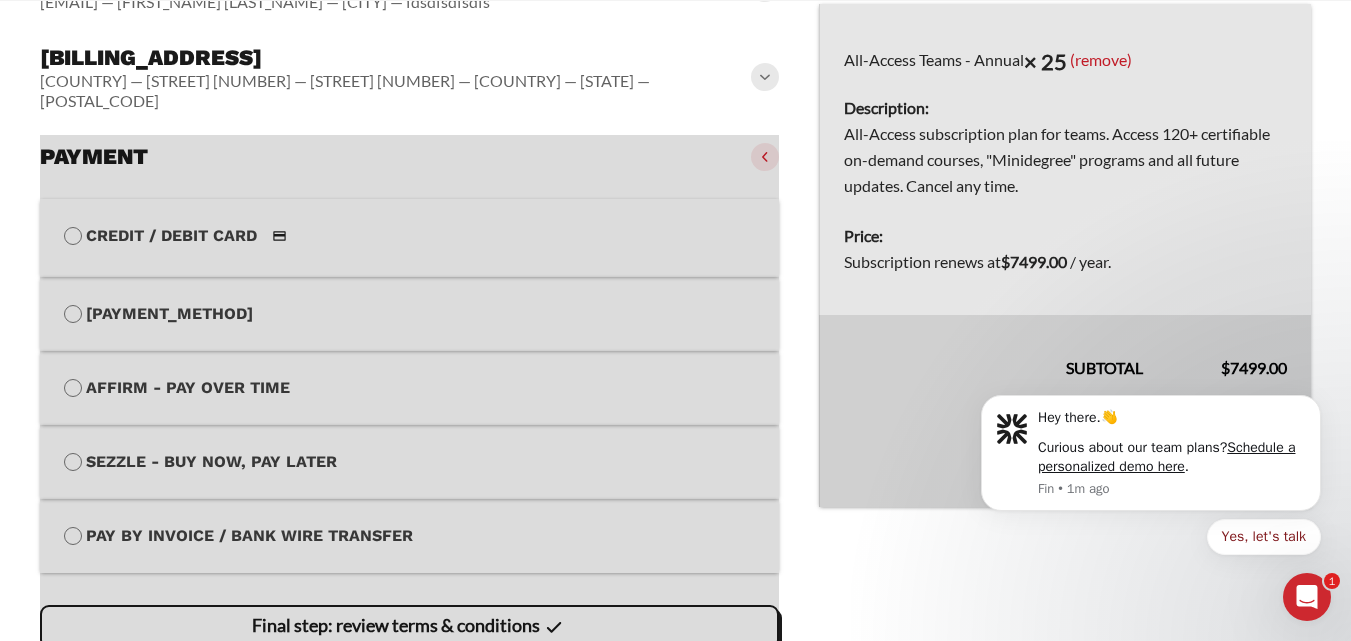 scroll, scrollTop: 441, scrollLeft: 0, axis: vertical 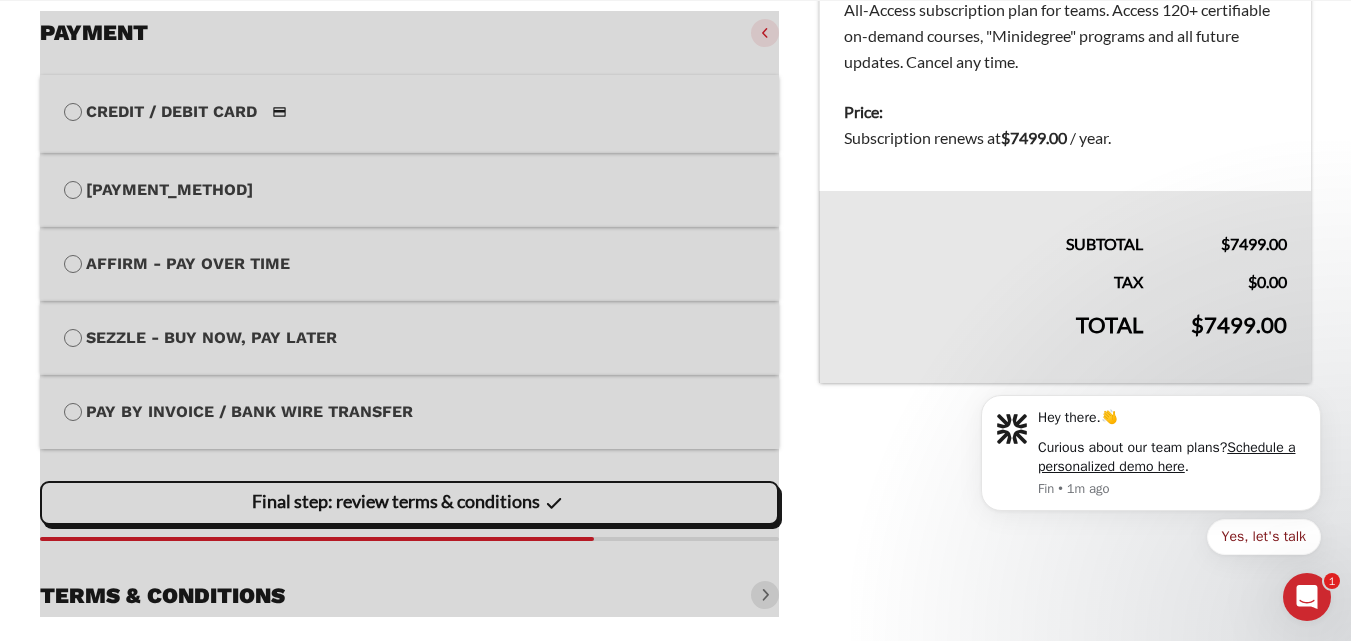 click at bounding box center (409, 314) 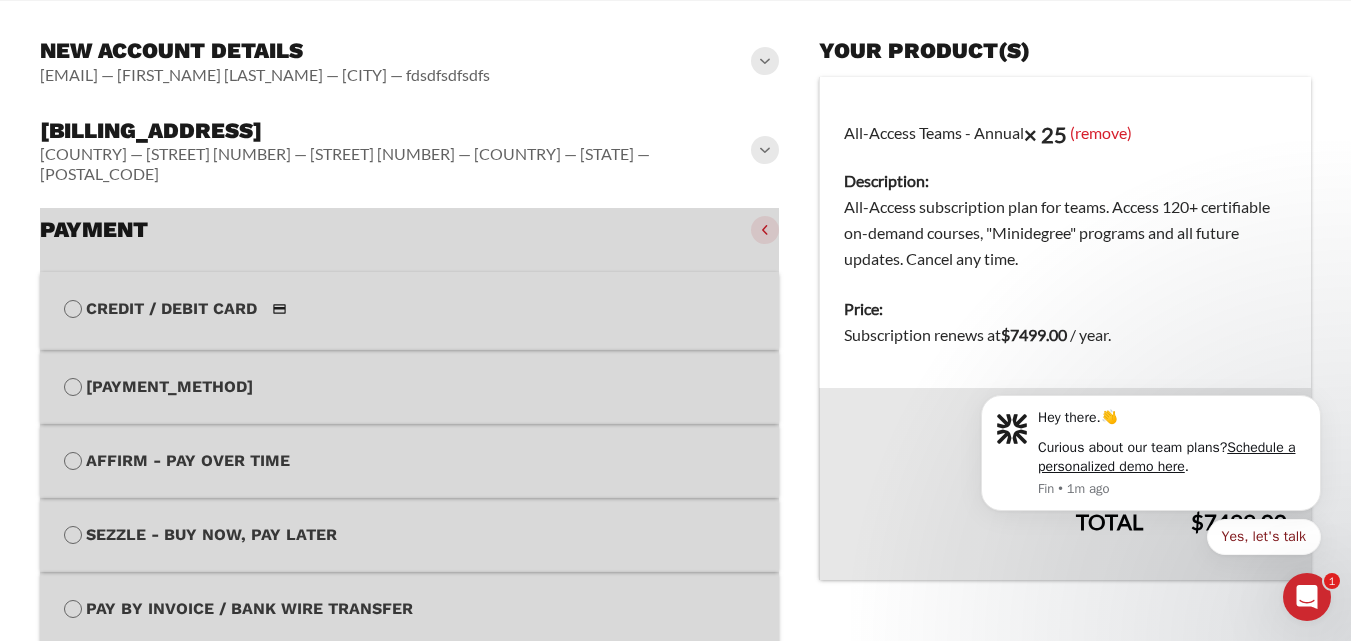 scroll, scrollTop: 441, scrollLeft: 0, axis: vertical 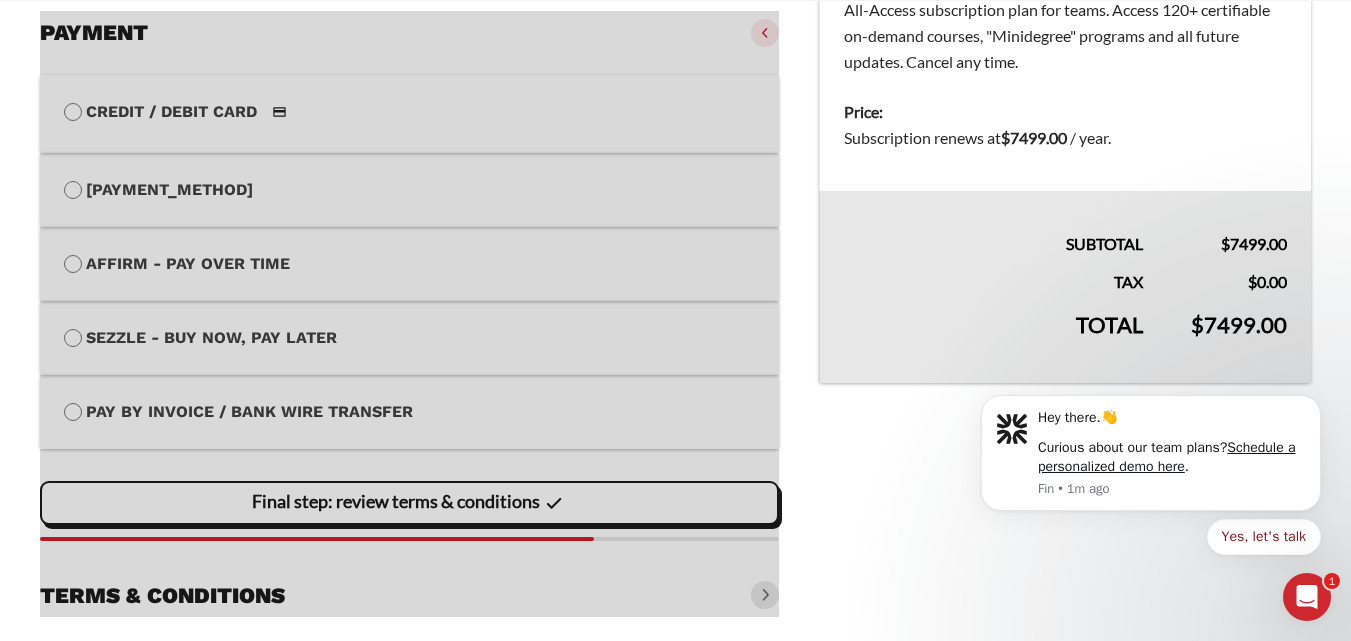 click at bounding box center (409, 314) 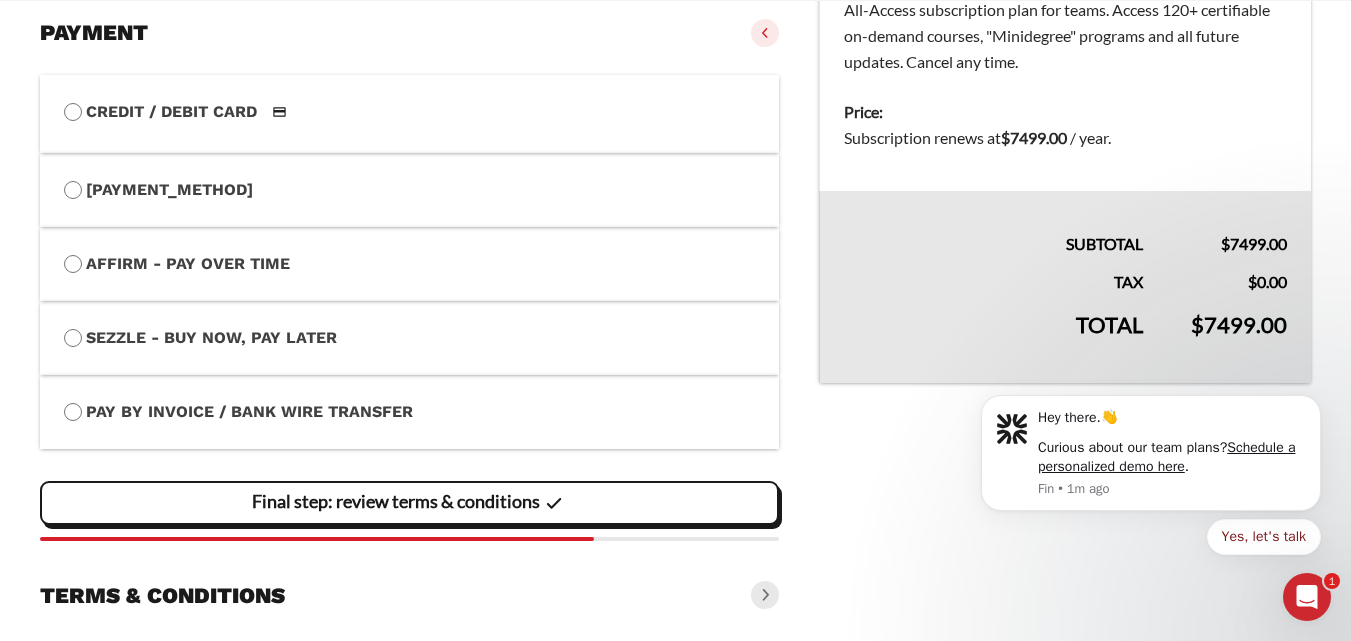click on "[PAYMENT_METHOD]" at bounding box center (409, 190) 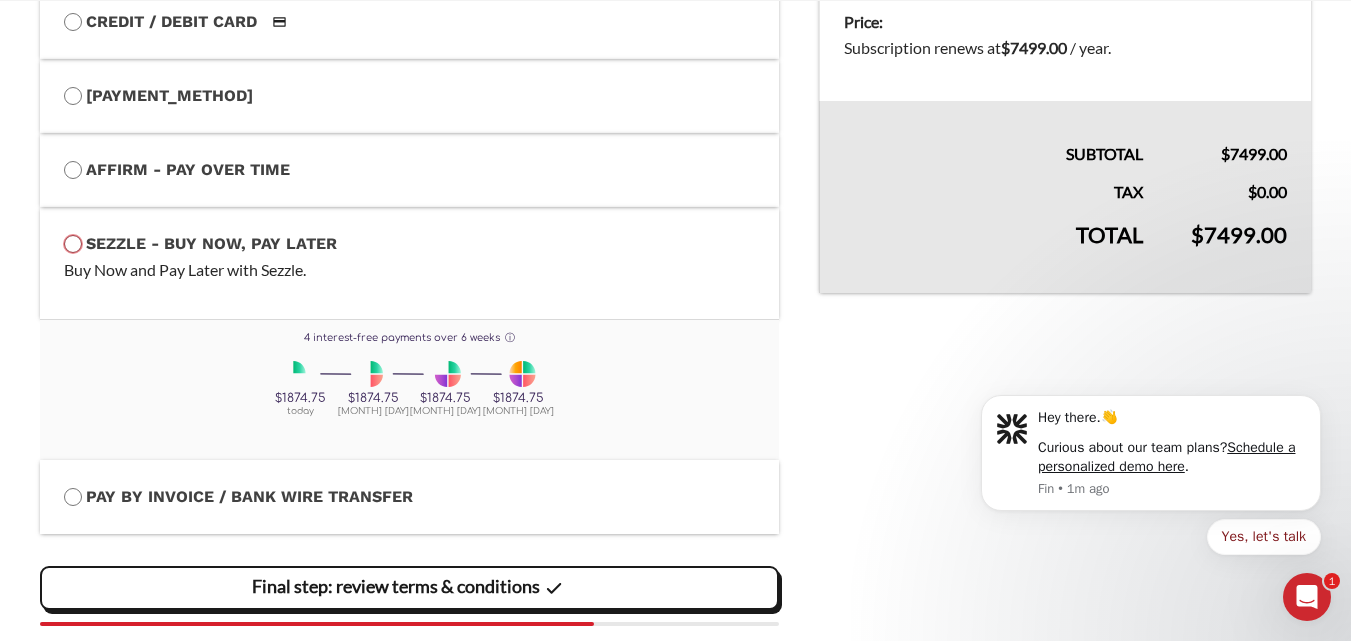 scroll, scrollTop: 616, scrollLeft: 0, axis: vertical 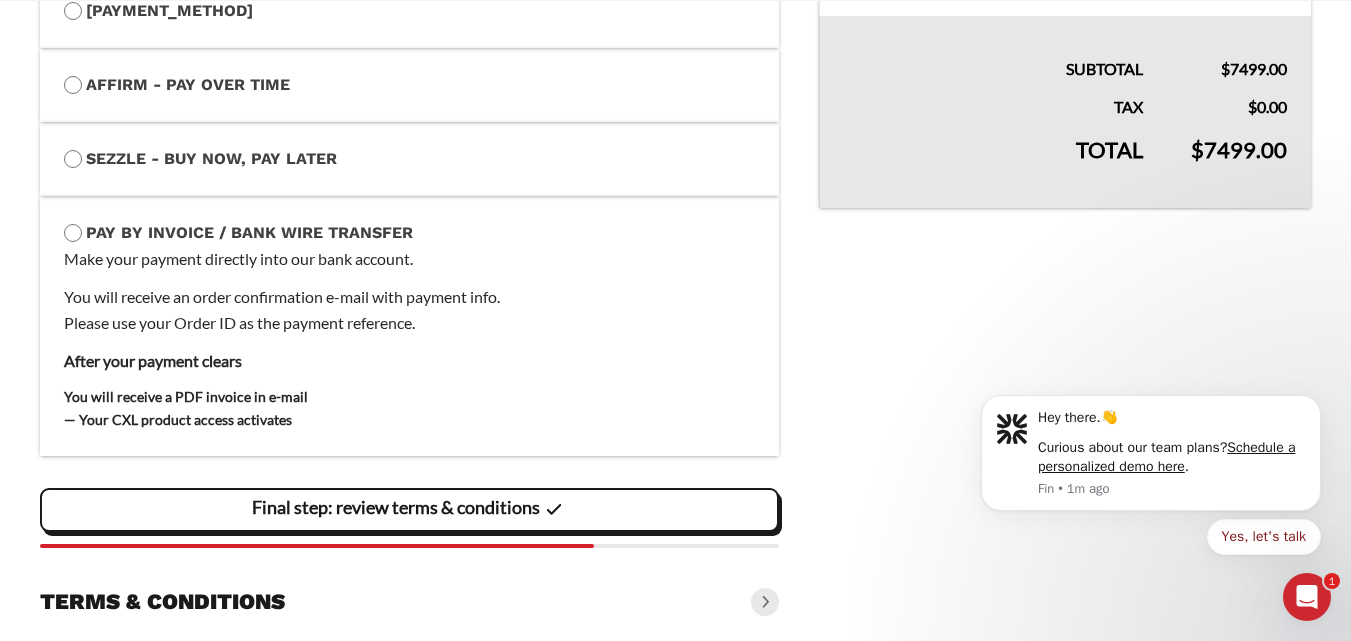 click on "Final step: review terms & conditions" at bounding box center (0, 0) 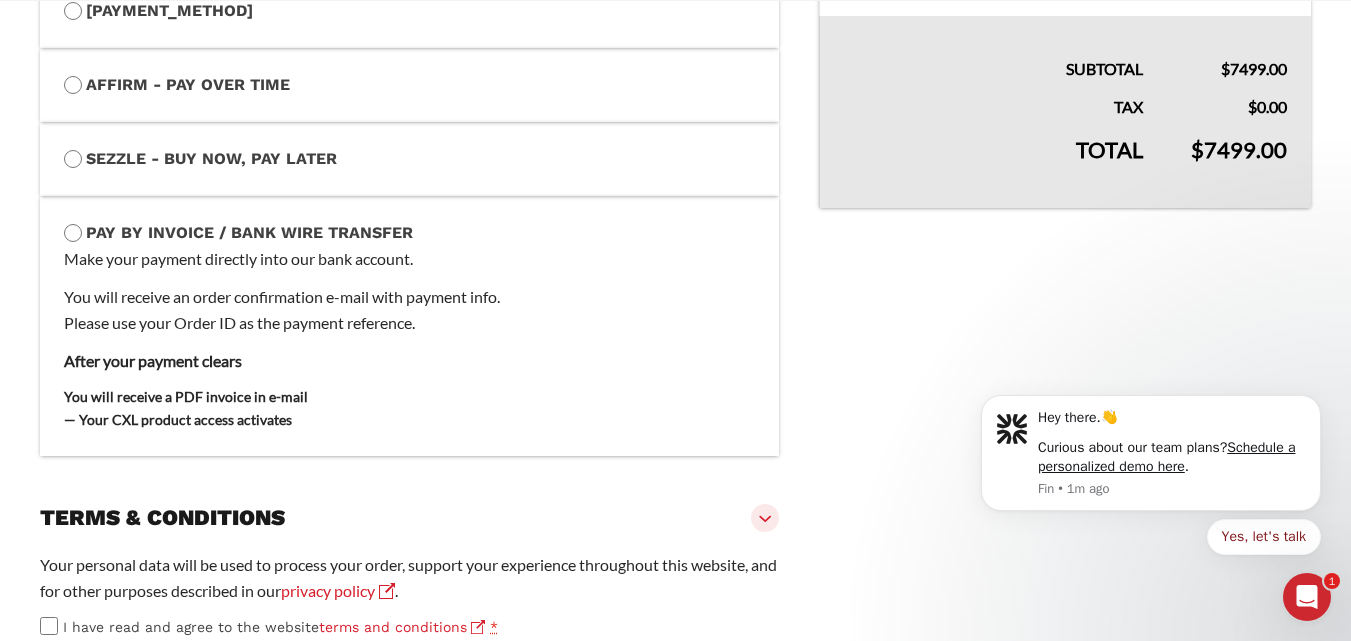 scroll, scrollTop: 726, scrollLeft: 0, axis: vertical 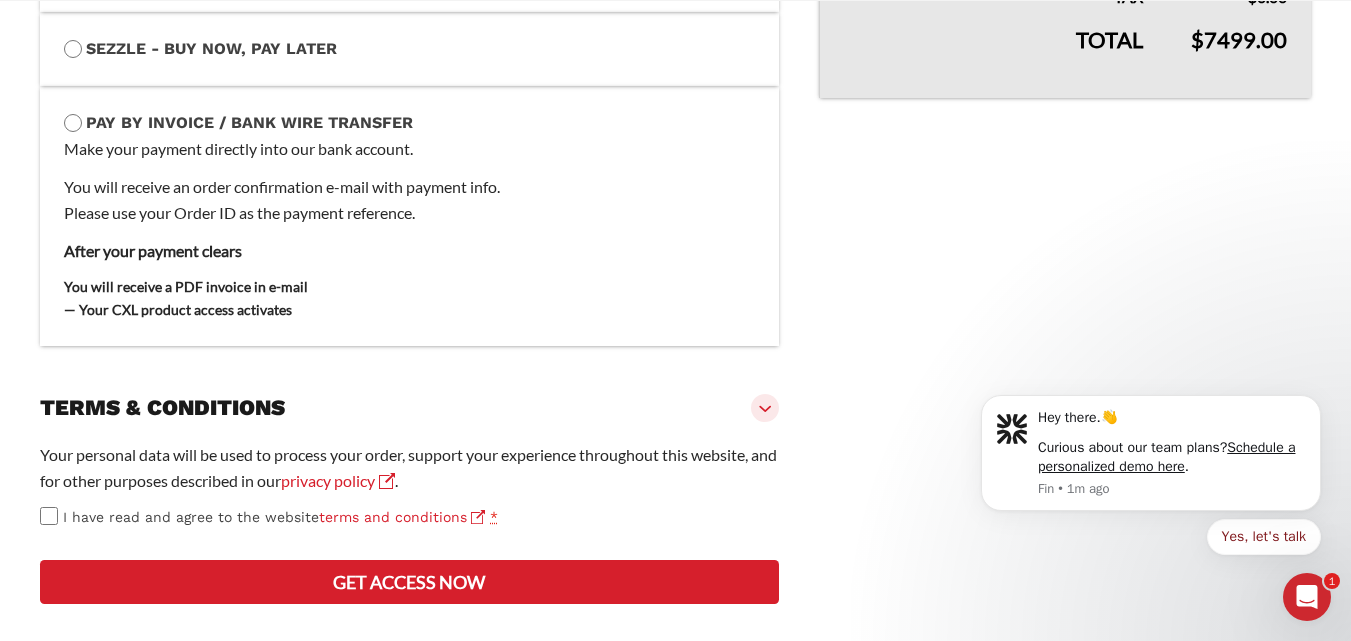 click on "Get access now" at bounding box center [409, 582] 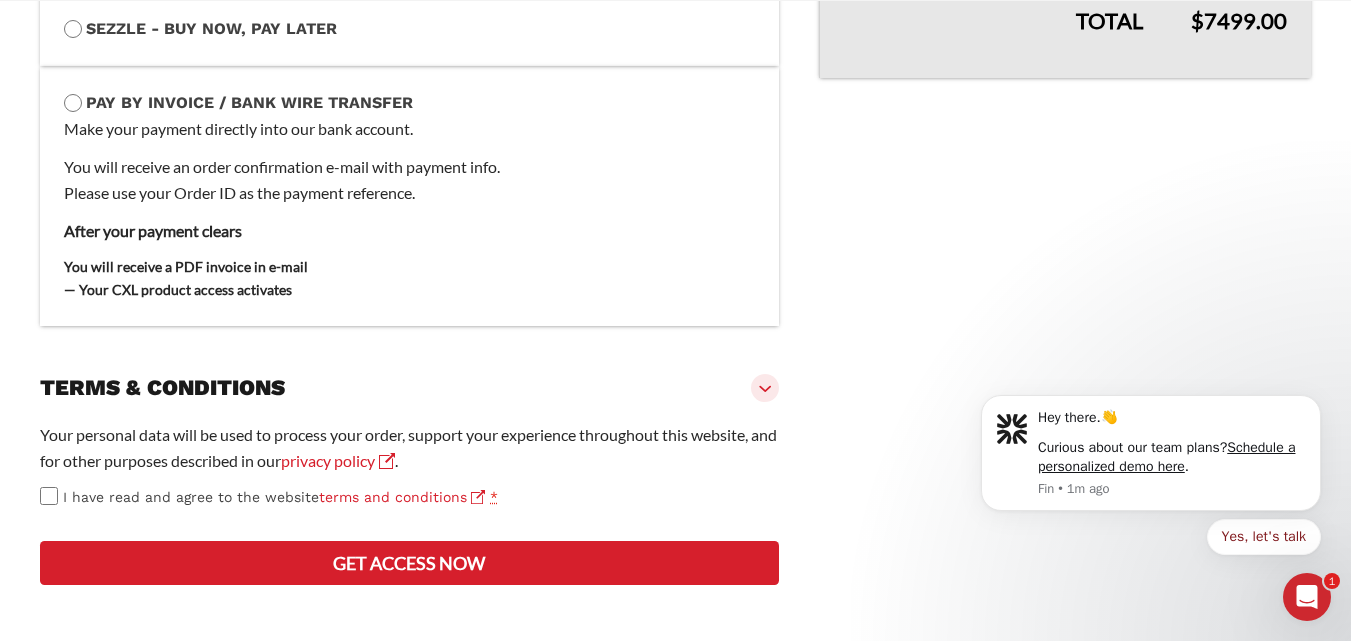 scroll, scrollTop: 936, scrollLeft: 0, axis: vertical 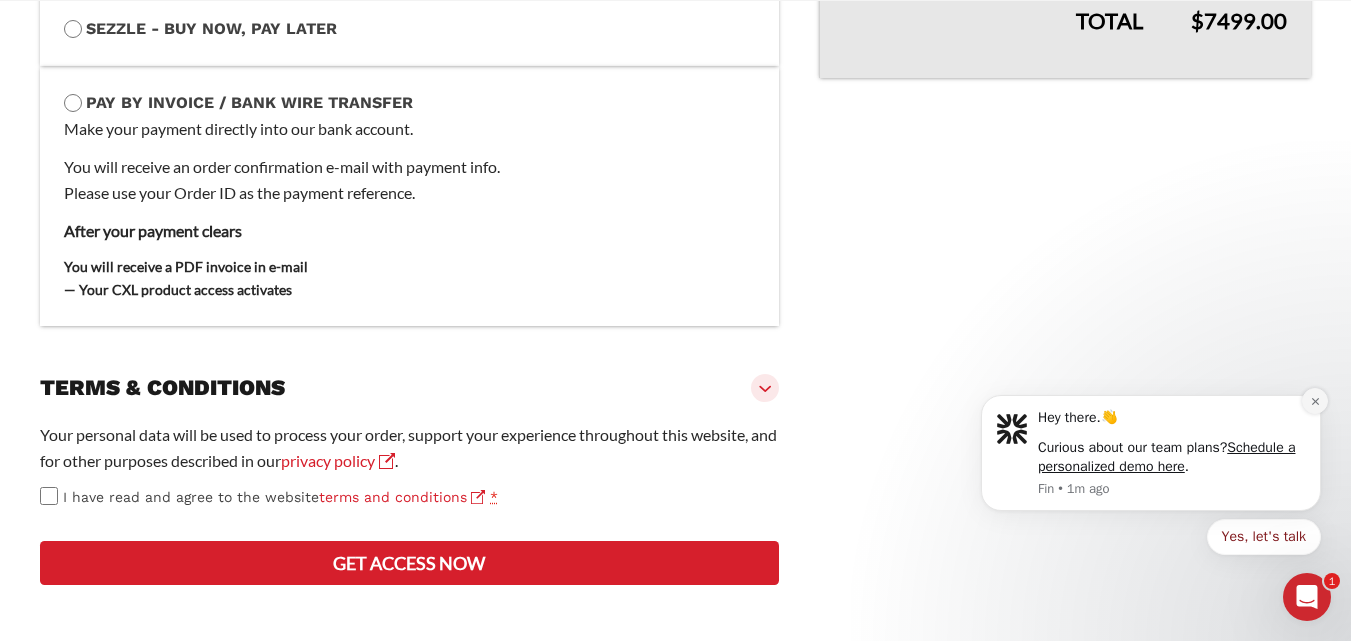 click 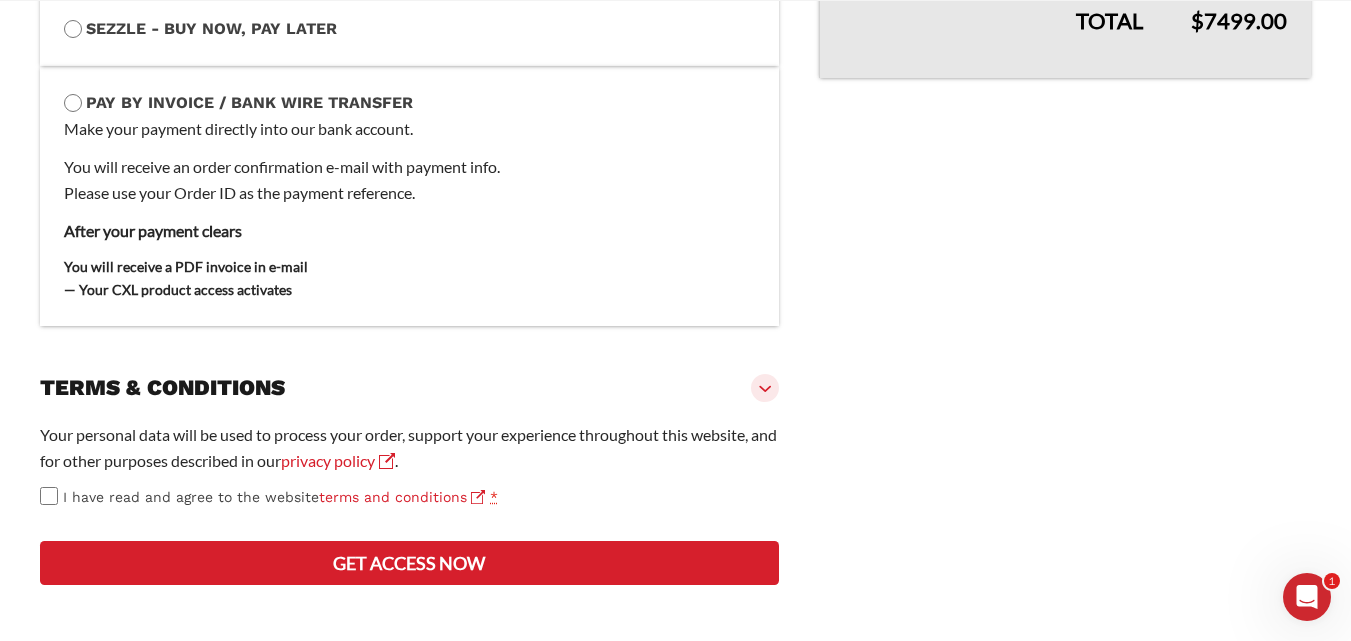 click on "Get access now" at bounding box center (409, 563) 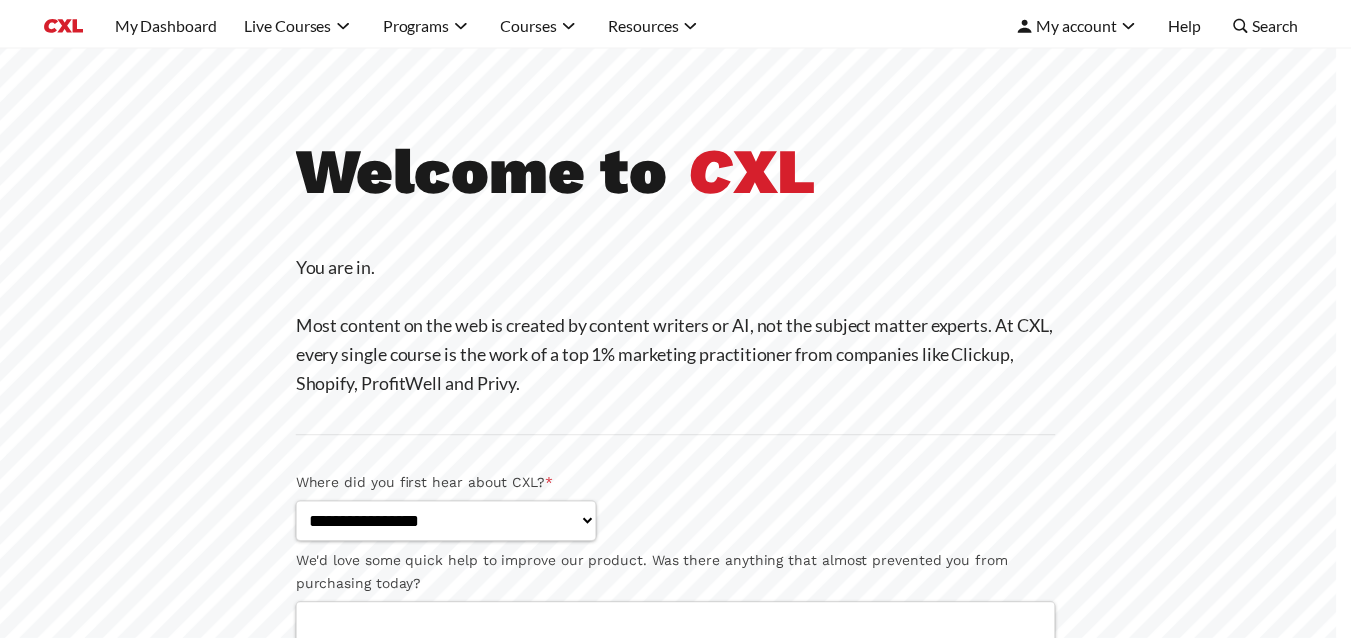 scroll, scrollTop: 0, scrollLeft: 0, axis: both 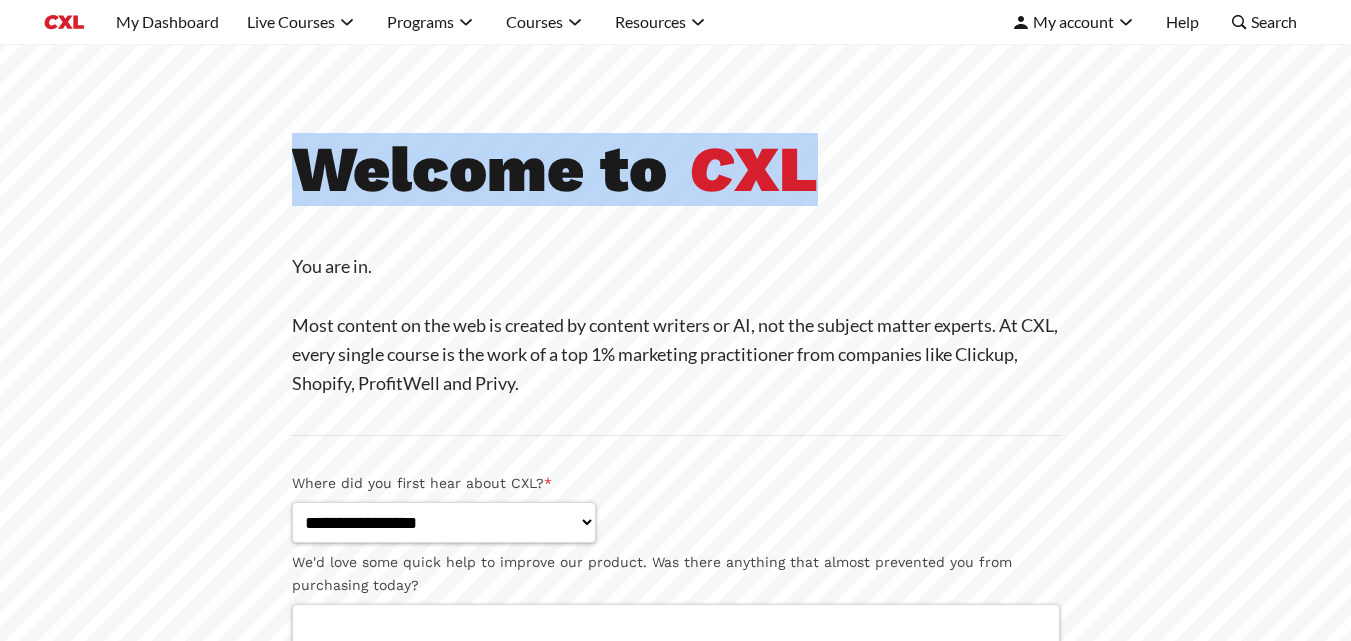 drag, startPoint x: 267, startPoint y: 187, endPoint x: 892, endPoint y: 184, distance: 625.0072 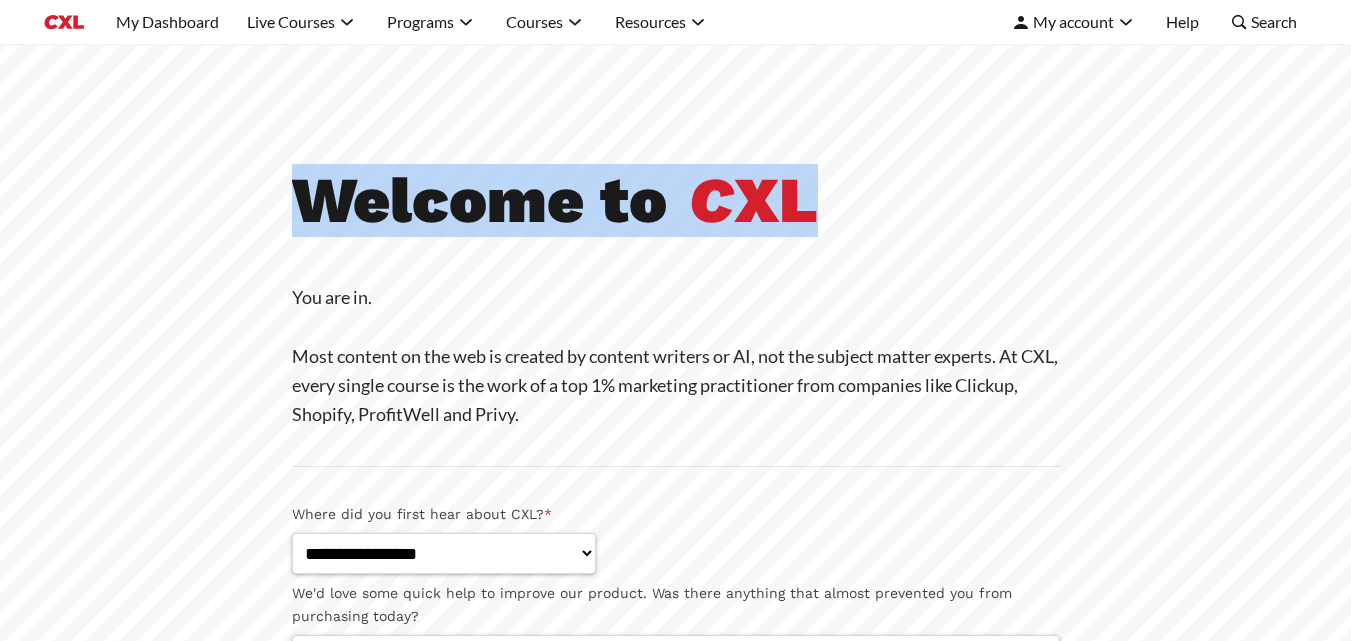 scroll, scrollTop: 400, scrollLeft: 0, axis: vertical 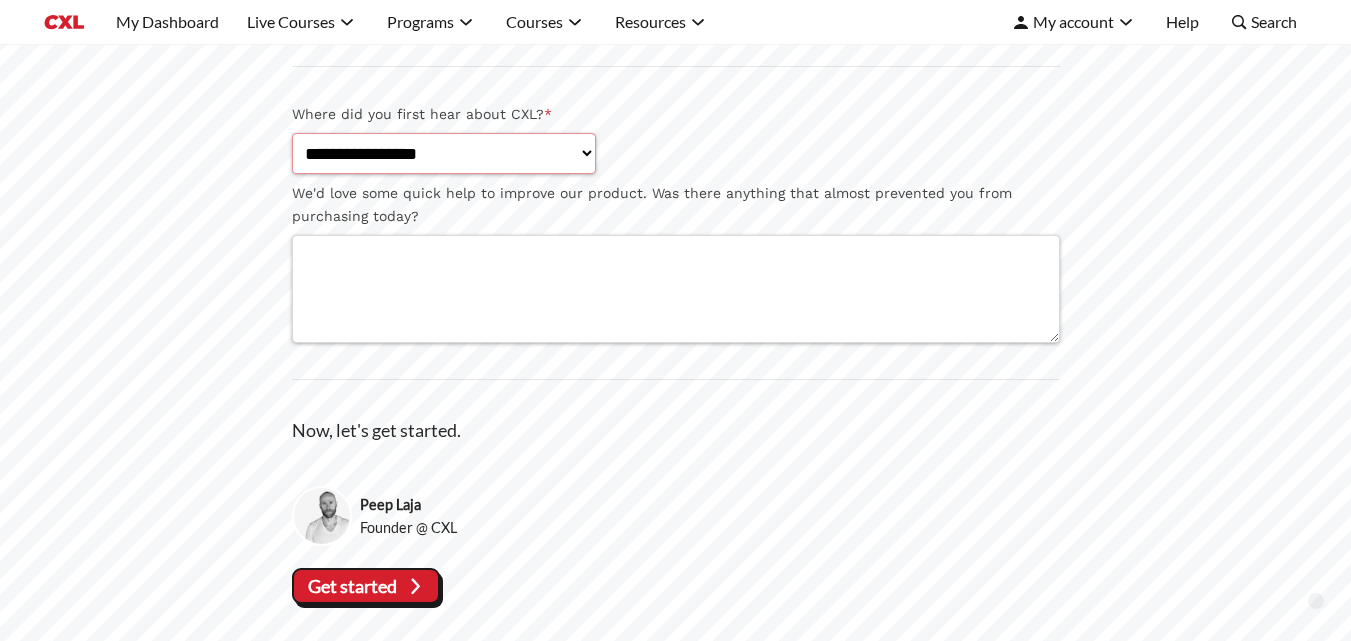 click on "**********" at bounding box center (444, 153) 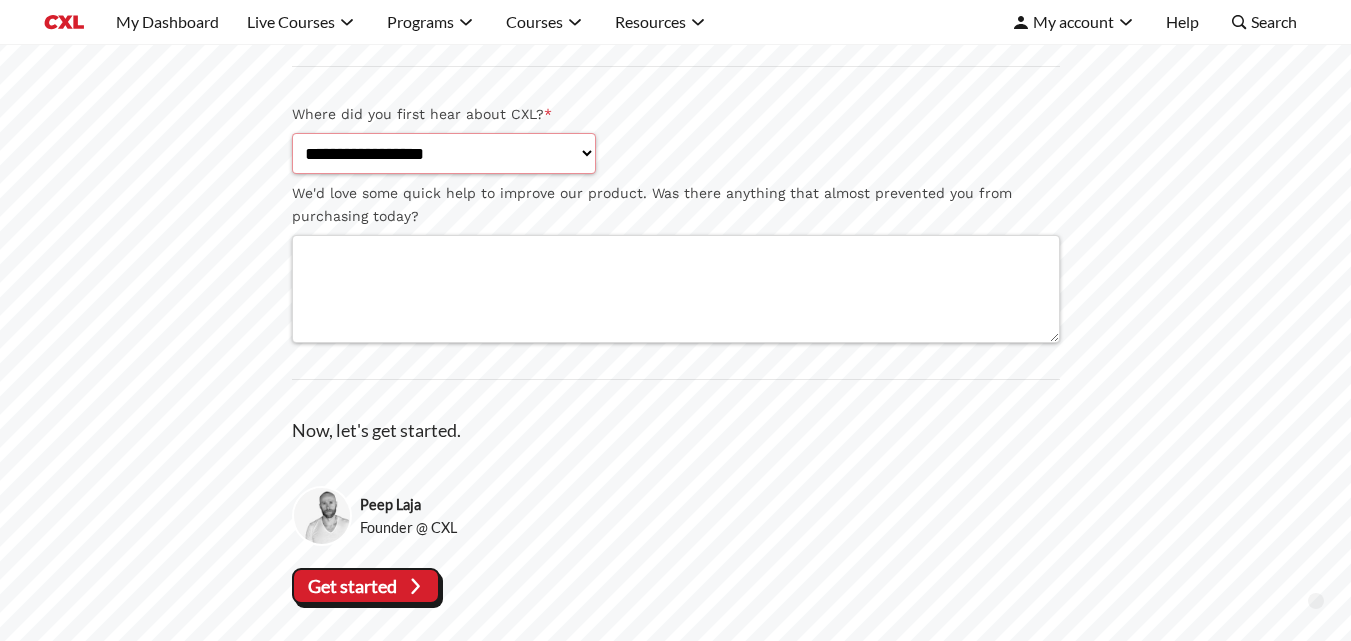 click on "**********" at bounding box center [444, 153] 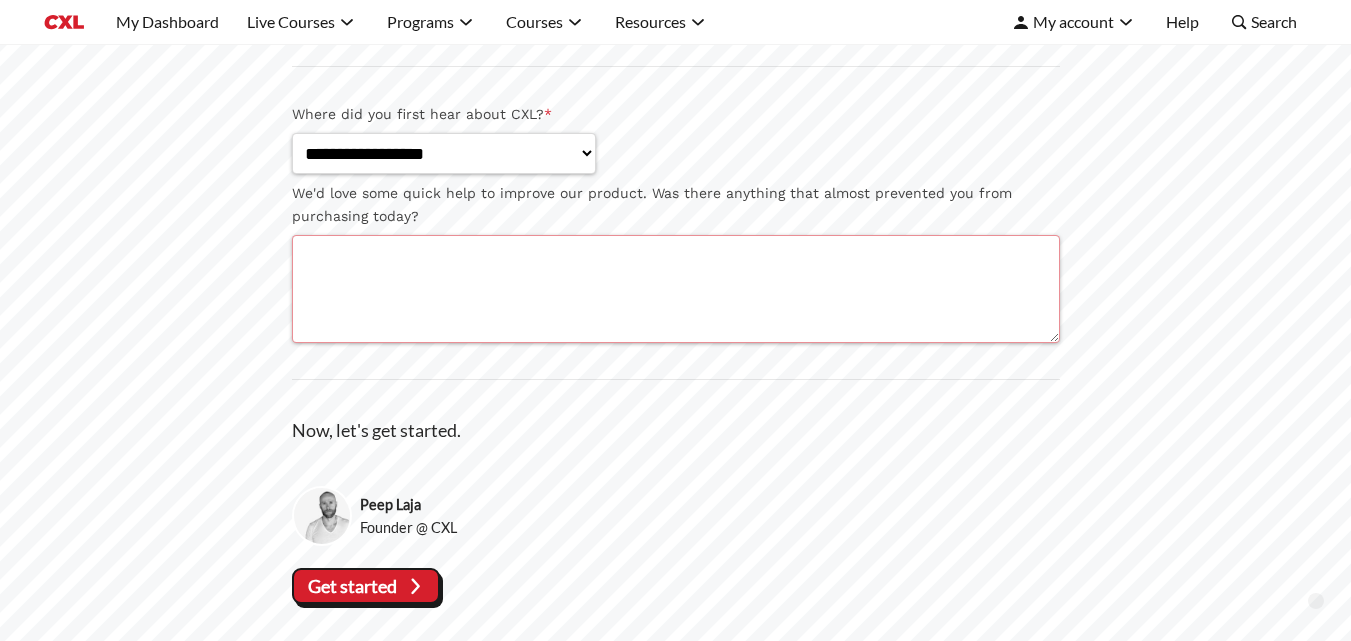 click on "We'd love some quick help to improve our product. Was there anything that almost prevented you from purchasing today?" at bounding box center [676, 289] 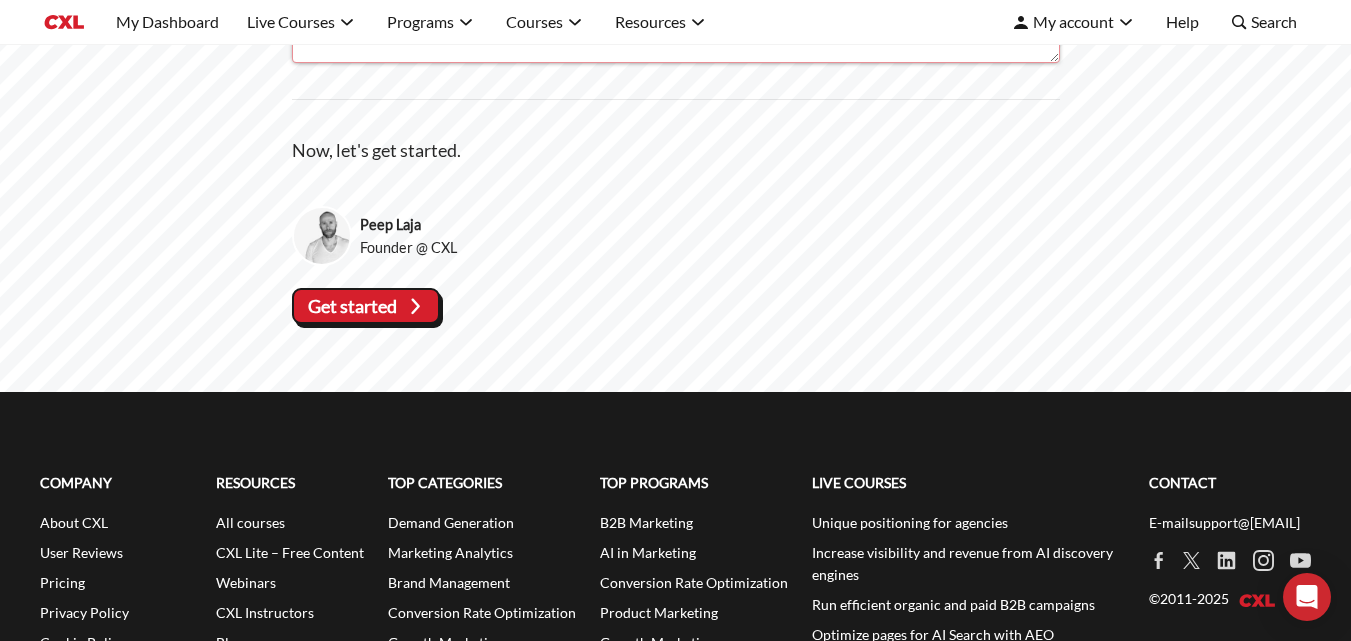 scroll, scrollTop: 644, scrollLeft: 0, axis: vertical 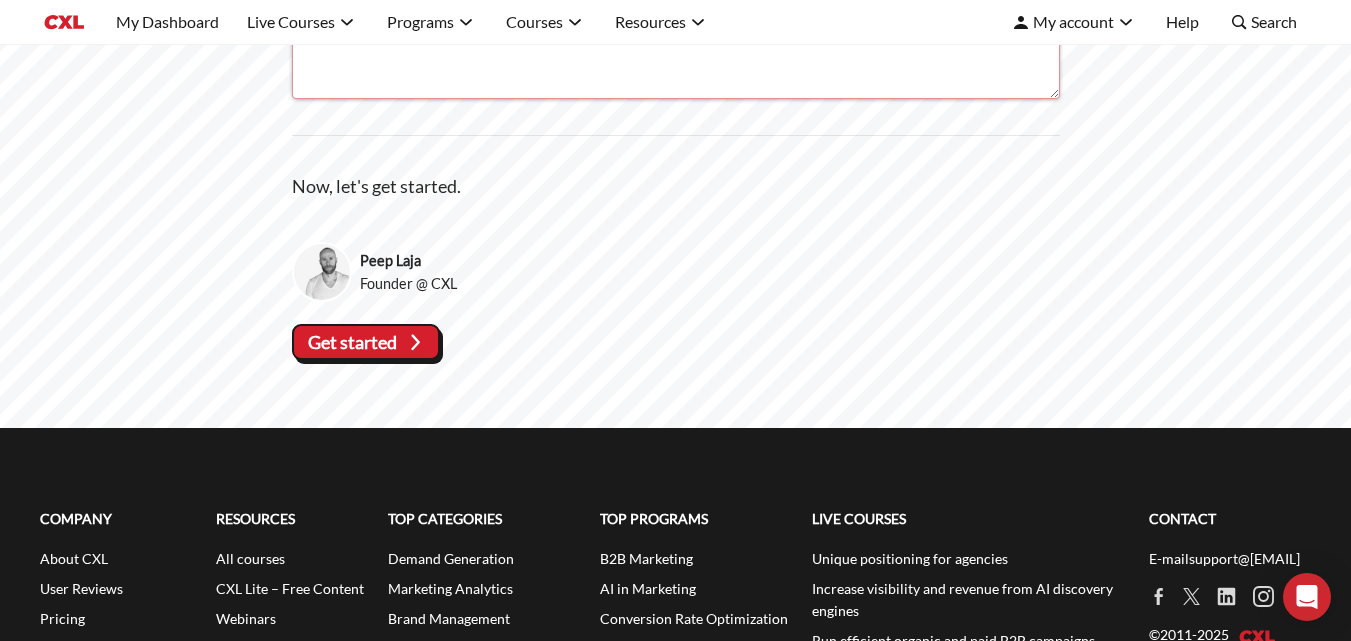type on "**********" 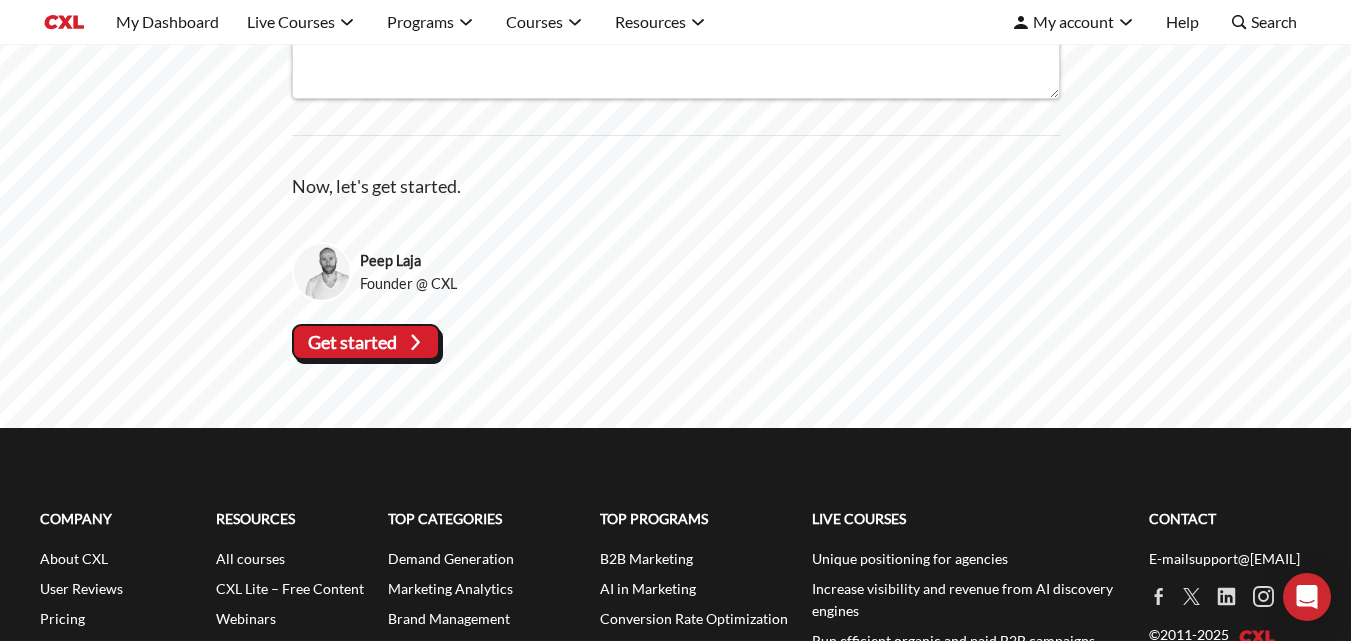 click on "Now, let's get started." at bounding box center [676, 186] 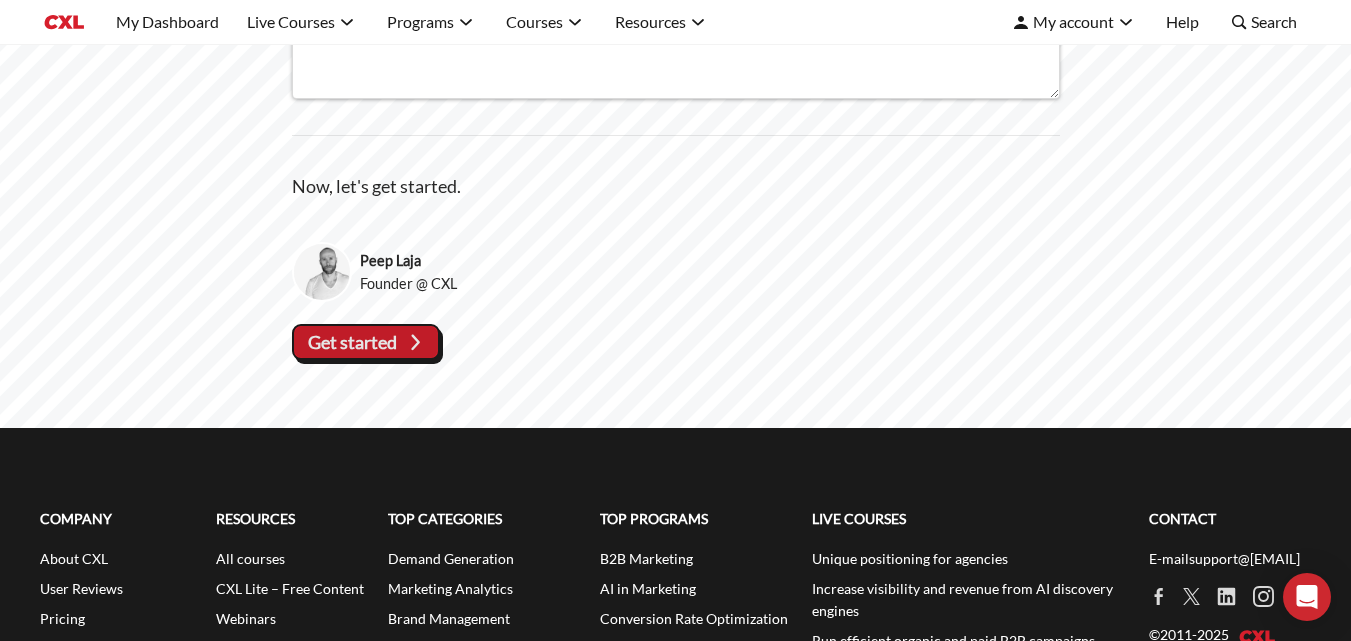 click on "Get started" at bounding box center (352, 342) 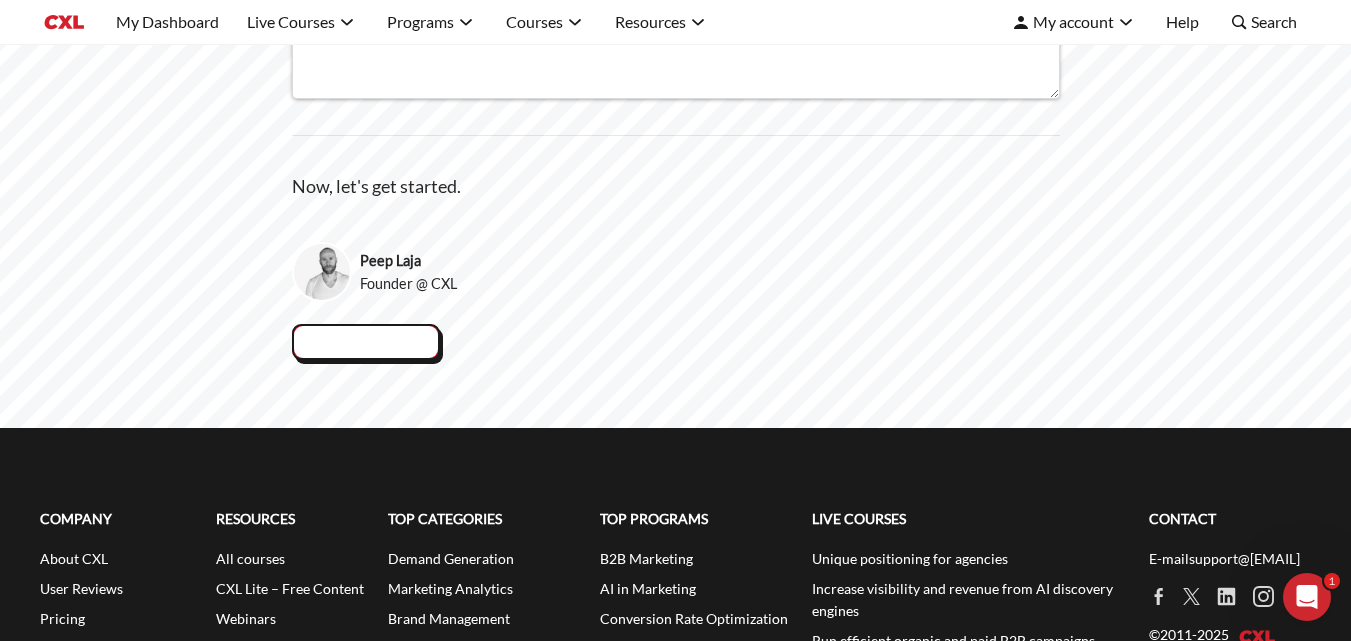 scroll, scrollTop: 0, scrollLeft: 0, axis: both 